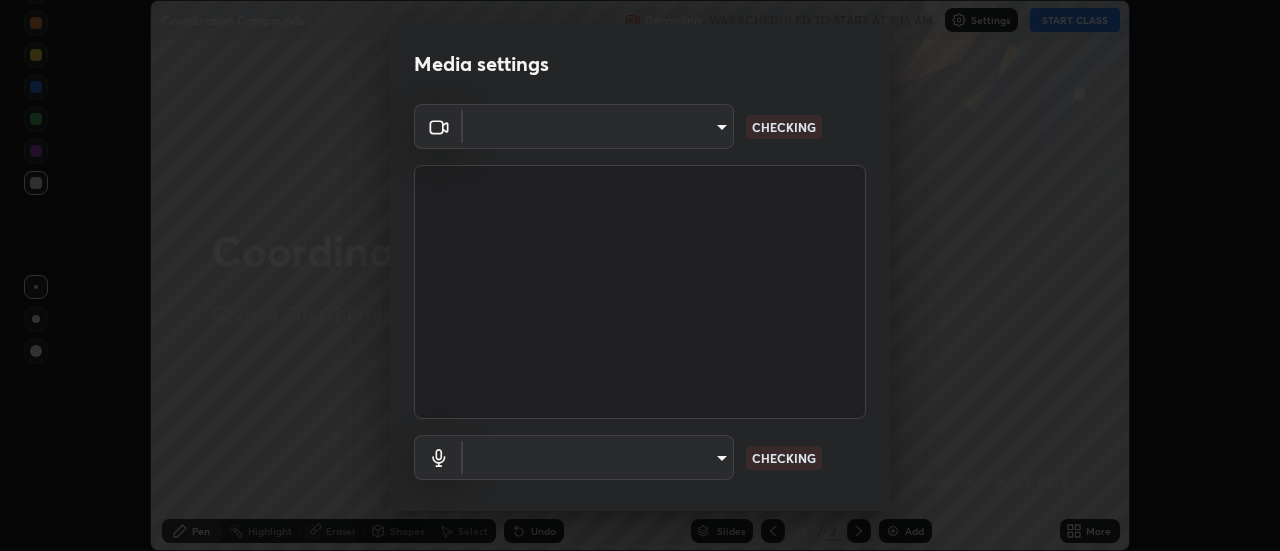 scroll, scrollTop: 0, scrollLeft: 0, axis: both 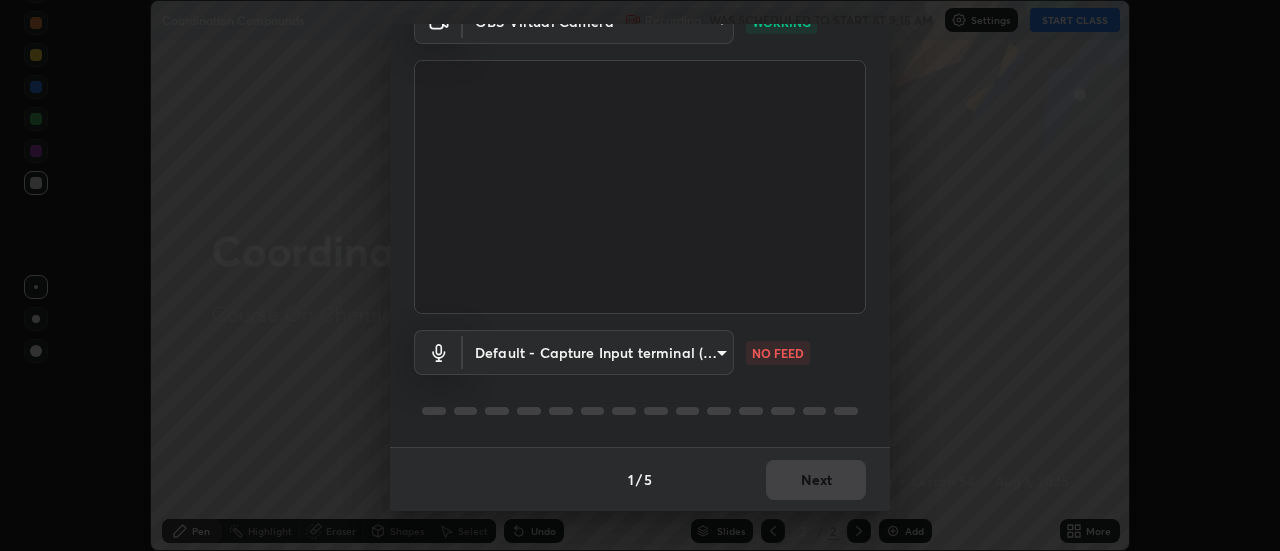 click on "Erase all Coordination Compounds Recording WAS SCHEDULED TO START AT 9:15 AM Settings START CLASS Setting up your live class Coordination Compounds • L54 of Course On Chemistry for JEE Excel 3 2026 [FIRST] [LAST] Pen Highlight Eraser Shapes Select Undo Slides 2 / 2 Add More No doubts shared Encourage your learners to ask a doubt for better clarity Report an issue Reason for reporting Buffering Chat not working Audio - Video sync issue Educator video quality low ​ Attach an image Report Media settings OBS Virtual Camera 2ccc99a9bca6b7e42b4774afd8bf1c35f5e1c8539d659abff1788790f3df98e6 WORKING Default - Capture Input terminal (Digital Array MIC) default NO FEED 1 / 5 Next" at bounding box center (640, 275) 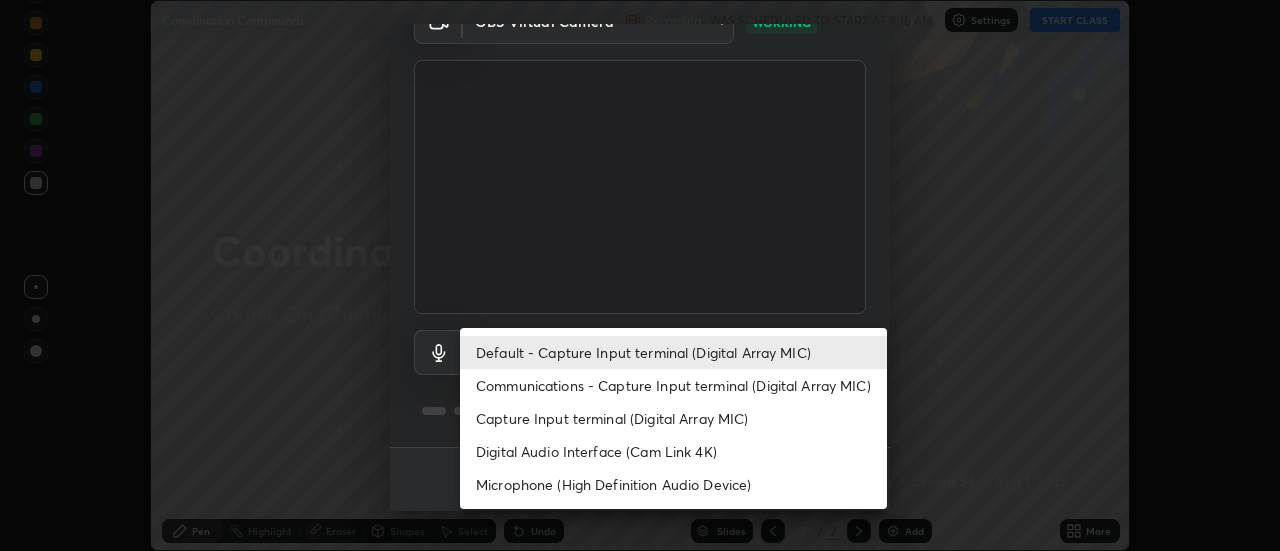 click on "Communications - Capture Input terminal (Digital Array MIC)" at bounding box center (673, 385) 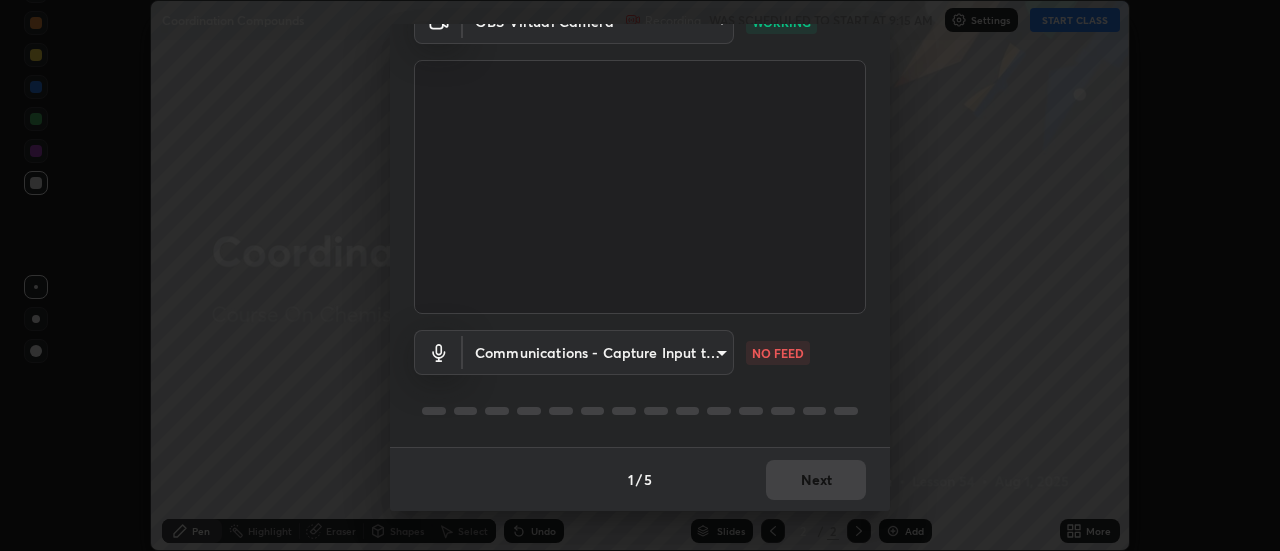click on "Erase all Coordination Compounds Recording WAS SCHEDULED TO START AT 9:15 AM Settings START CLASS Setting up your live class Coordination Compounds • L54 of Course On Chemistry for JEE Excel 3 2026 [FIRST] [LAST] Pen Highlight Eraser Shapes Select Undo Slides 2 / 2 Add More No doubts shared Encourage your learners to ask a doubt for better clarity Report an issue Reason for reporting Buffering Chat not working Audio - Video sync issue Educator video quality low ​ Attach an image Report Media settings OBS Virtual Camera 2ccc99a9bca6b7e42b4774afd8bf1c35f5e1c8539d659abff1788790f3df98e6 WORKING Default - Capture Input terminal (Digital Array MIC) default NO FEED 1 / 5 Next" at bounding box center (640, 275) 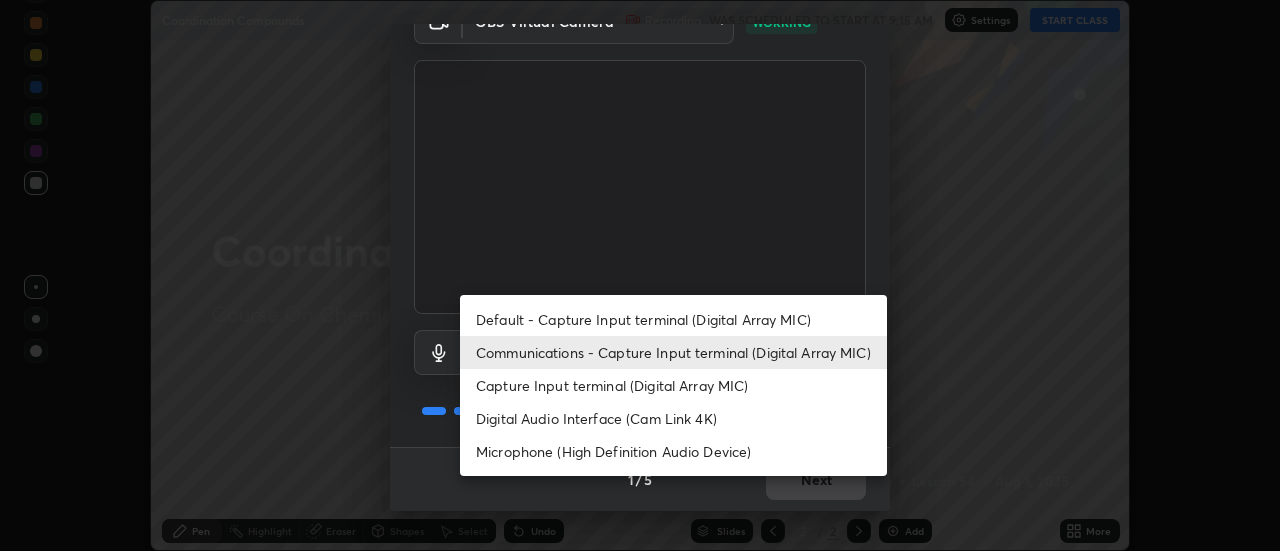 click on "Default - Capture Input terminal (Digital Array MIC)" at bounding box center [673, 319] 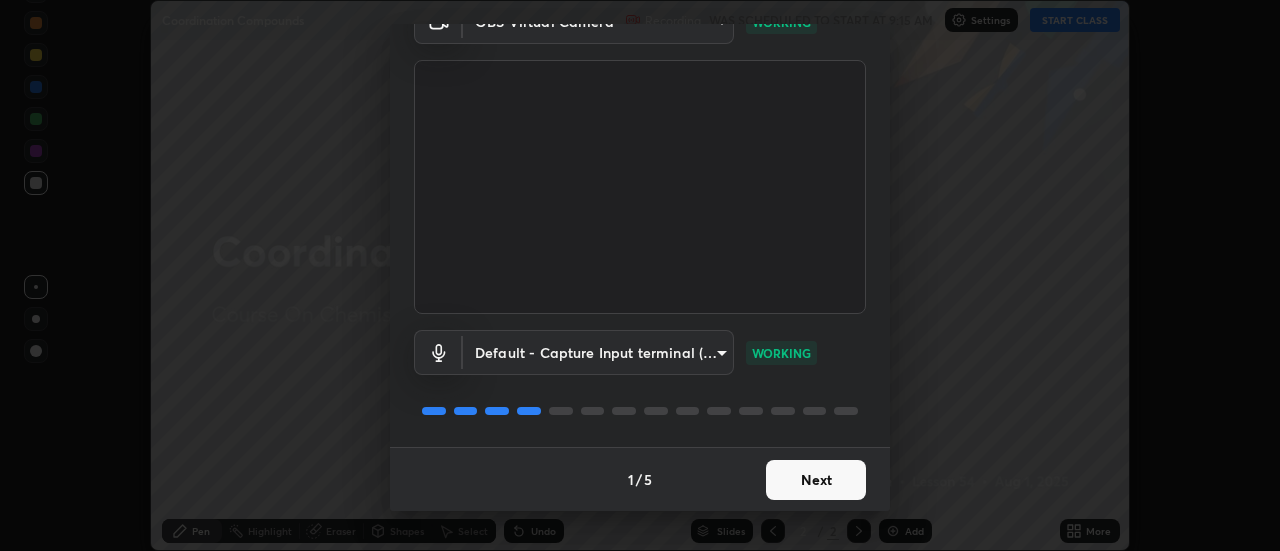 click on "Next" at bounding box center [816, 480] 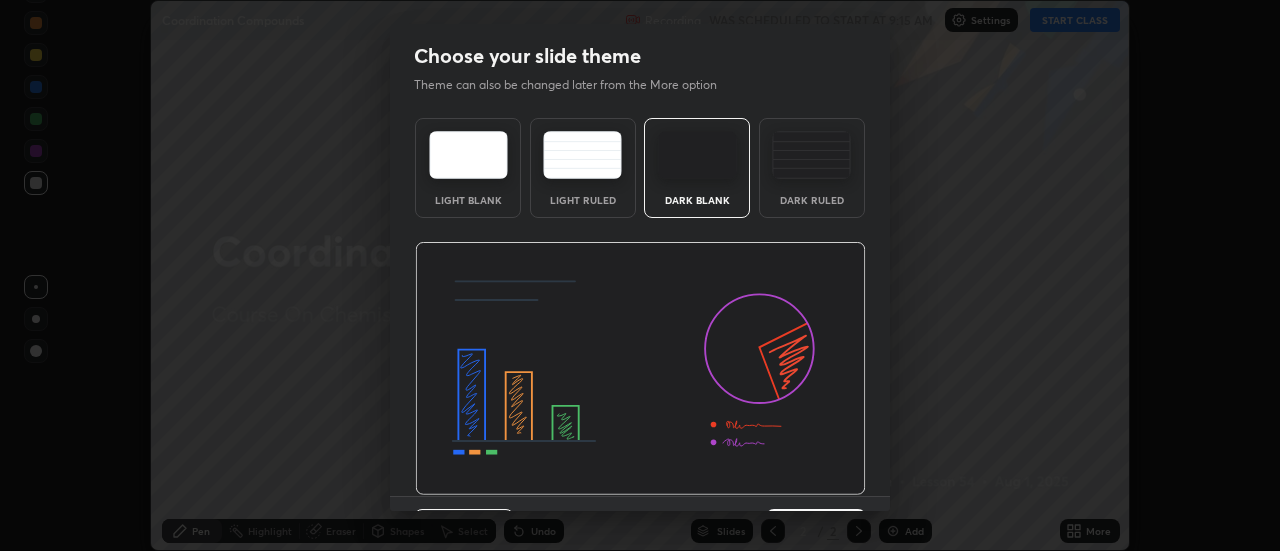 scroll, scrollTop: 49, scrollLeft: 0, axis: vertical 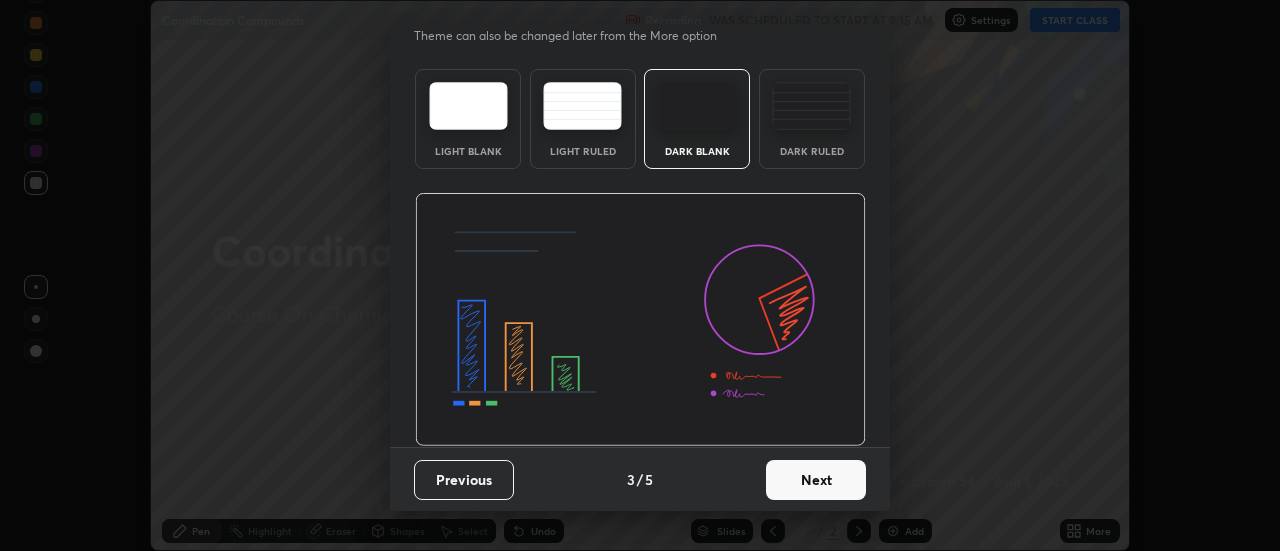 click on "Next" at bounding box center [816, 480] 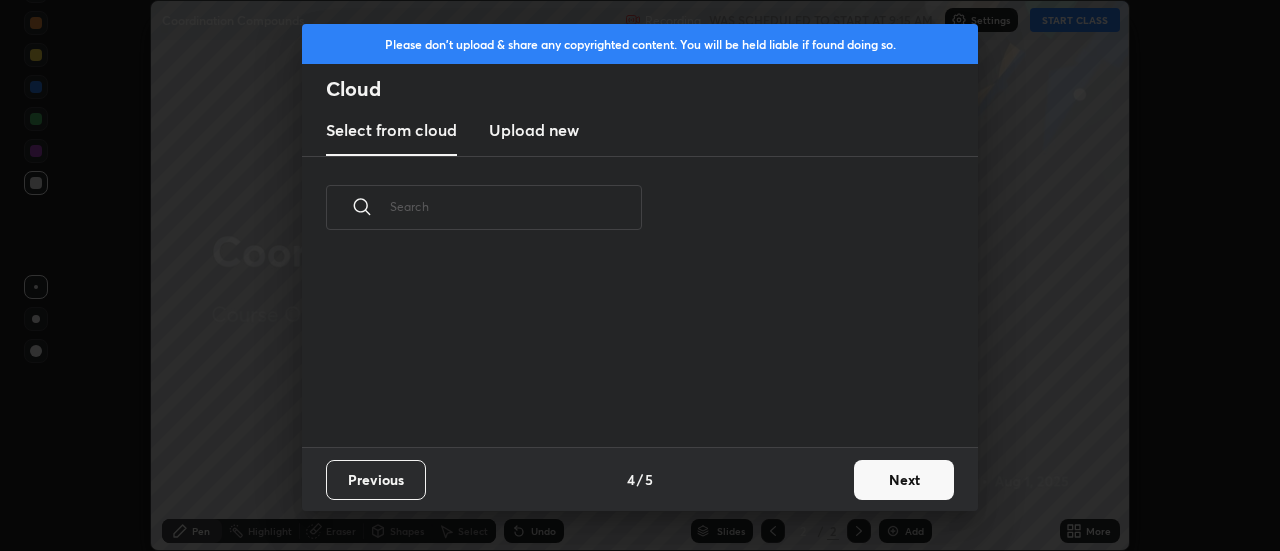 scroll, scrollTop: 0, scrollLeft: 0, axis: both 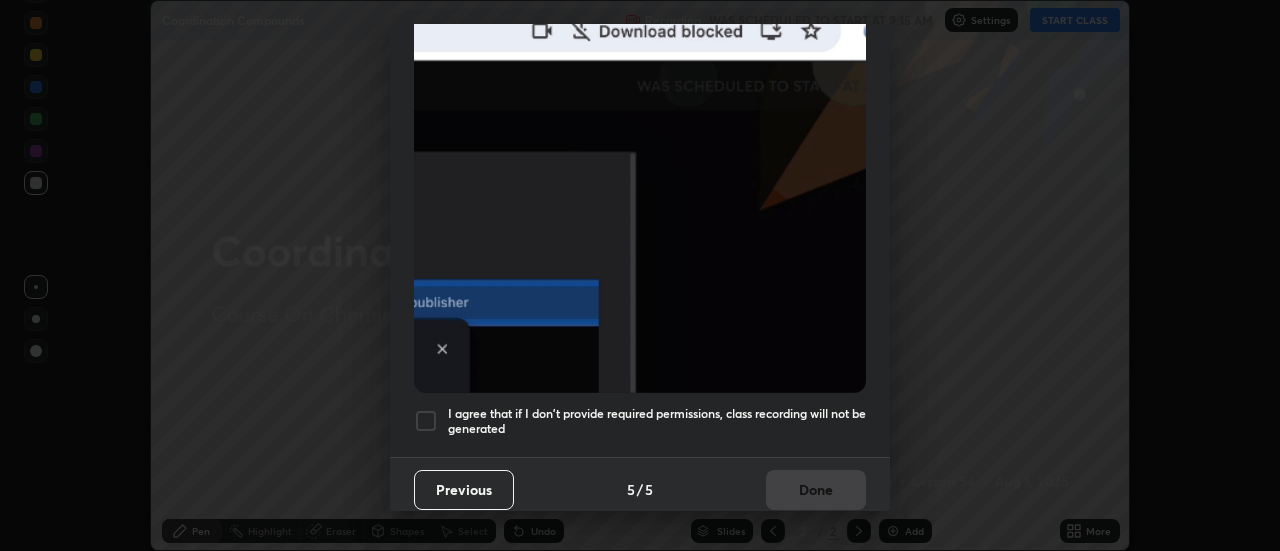 click at bounding box center (426, 421) 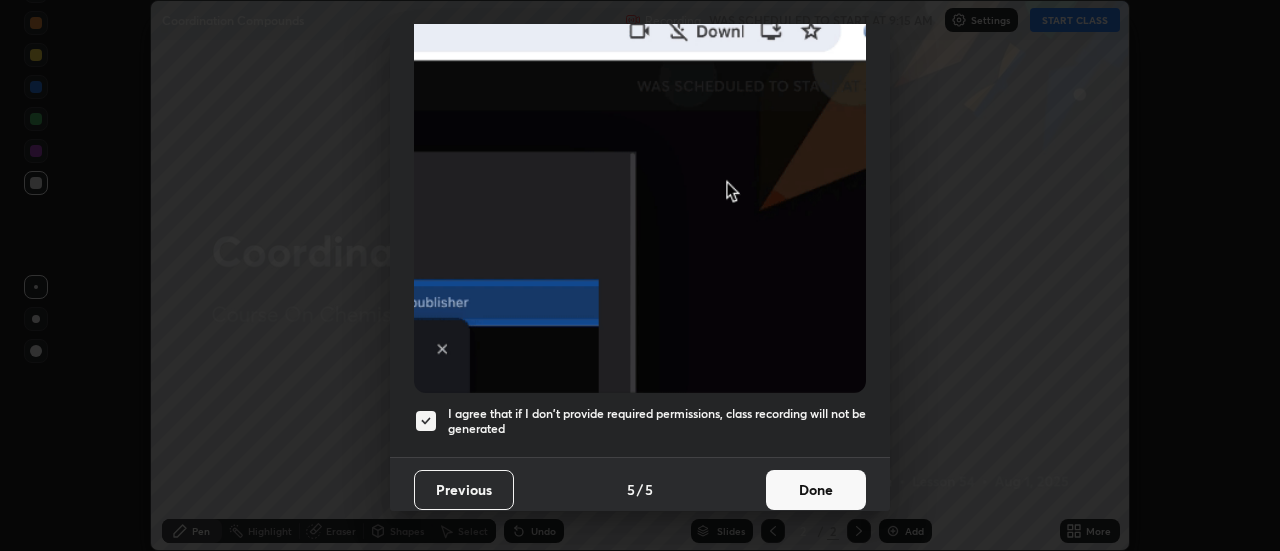 click on "Done" at bounding box center (816, 490) 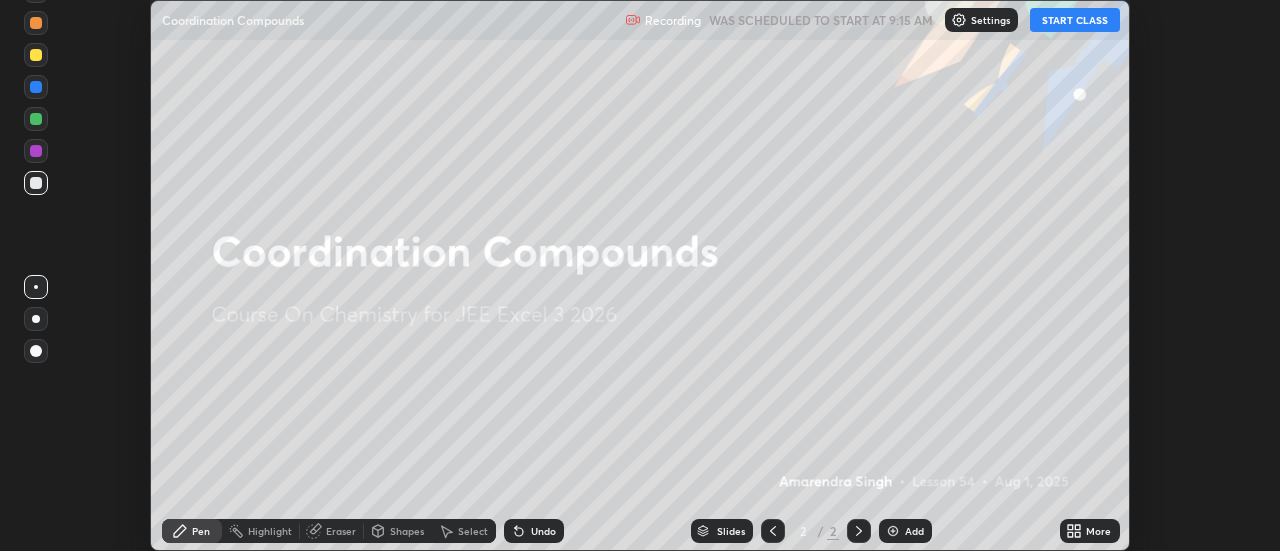 click 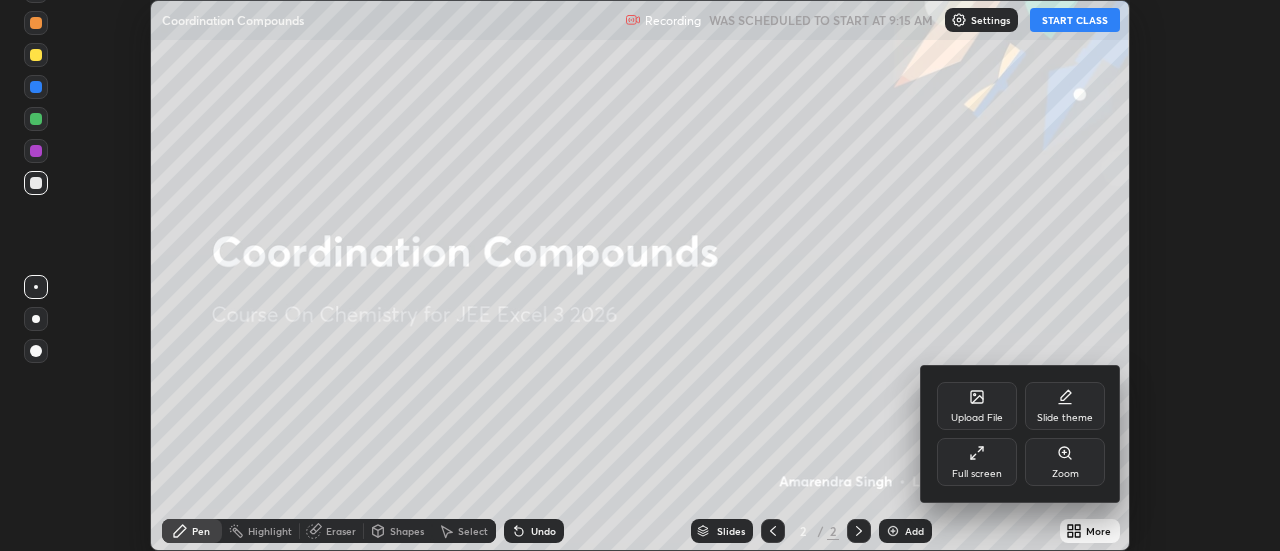 click on "Full screen" at bounding box center [977, 474] 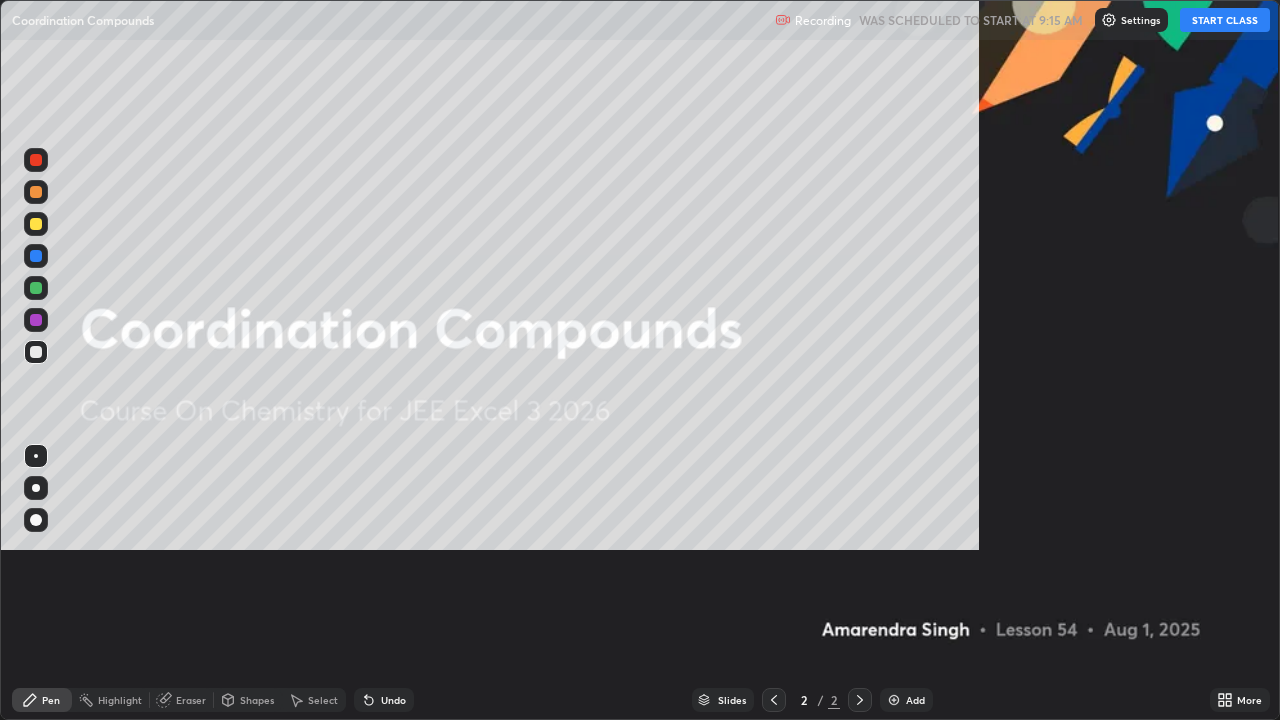 scroll, scrollTop: 99280, scrollLeft: 98720, axis: both 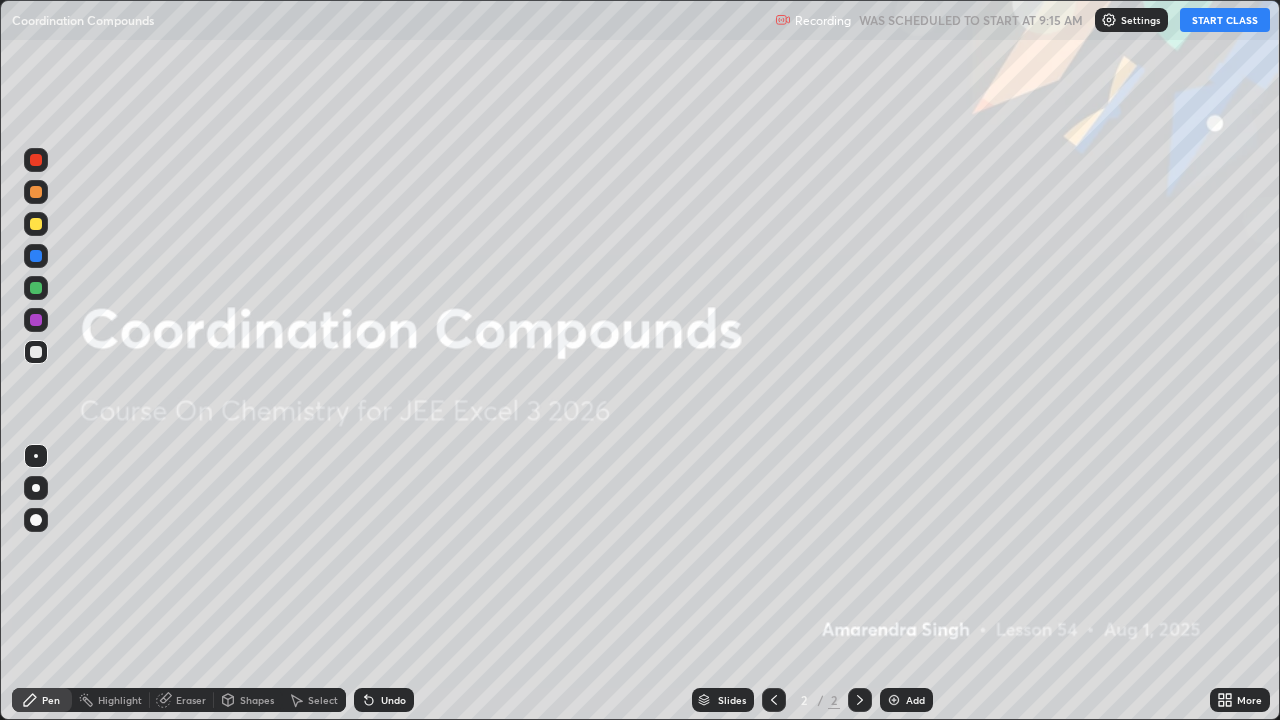 click on "START CLASS" at bounding box center (1225, 20) 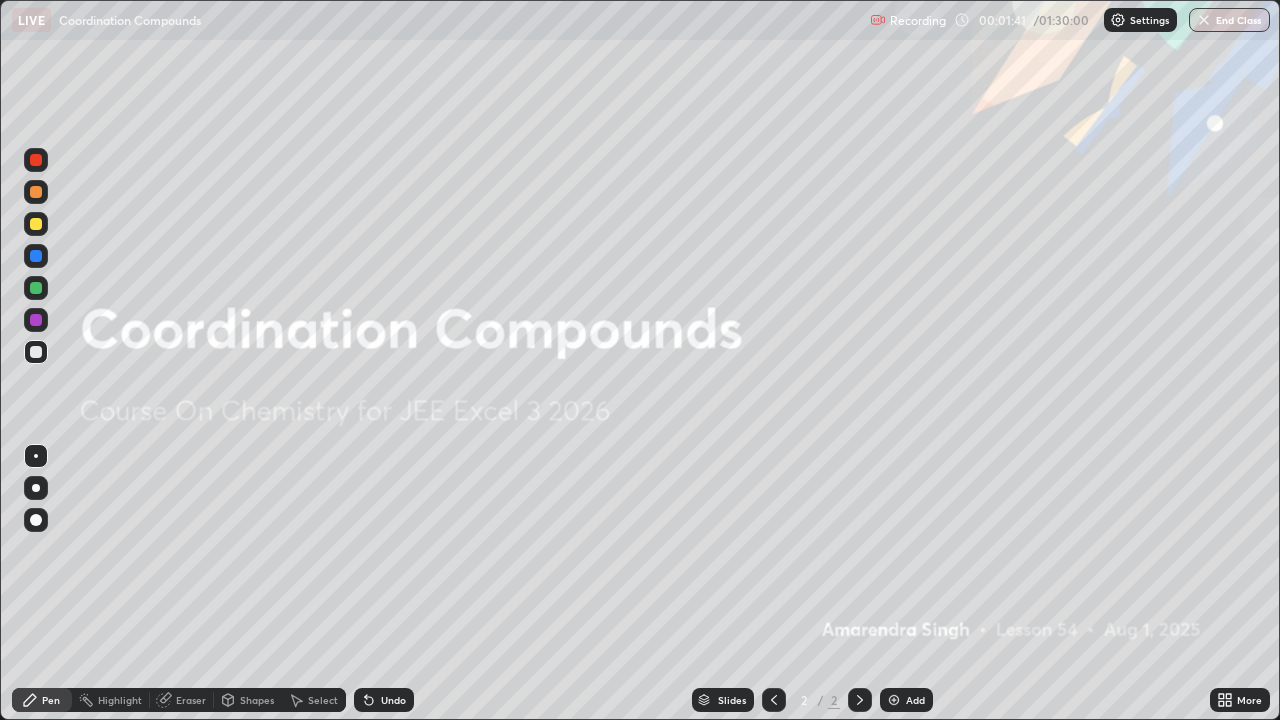 click on "Add" at bounding box center (906, 700) 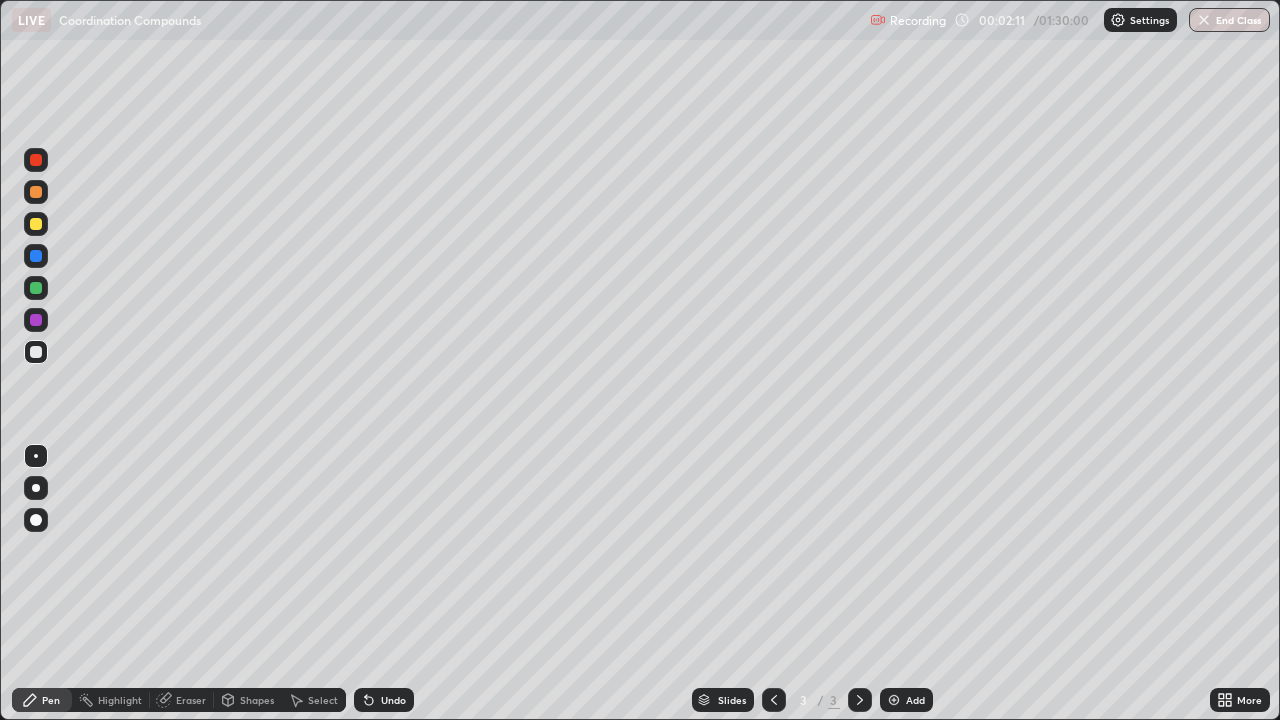 click at bounding box center (36, 160) 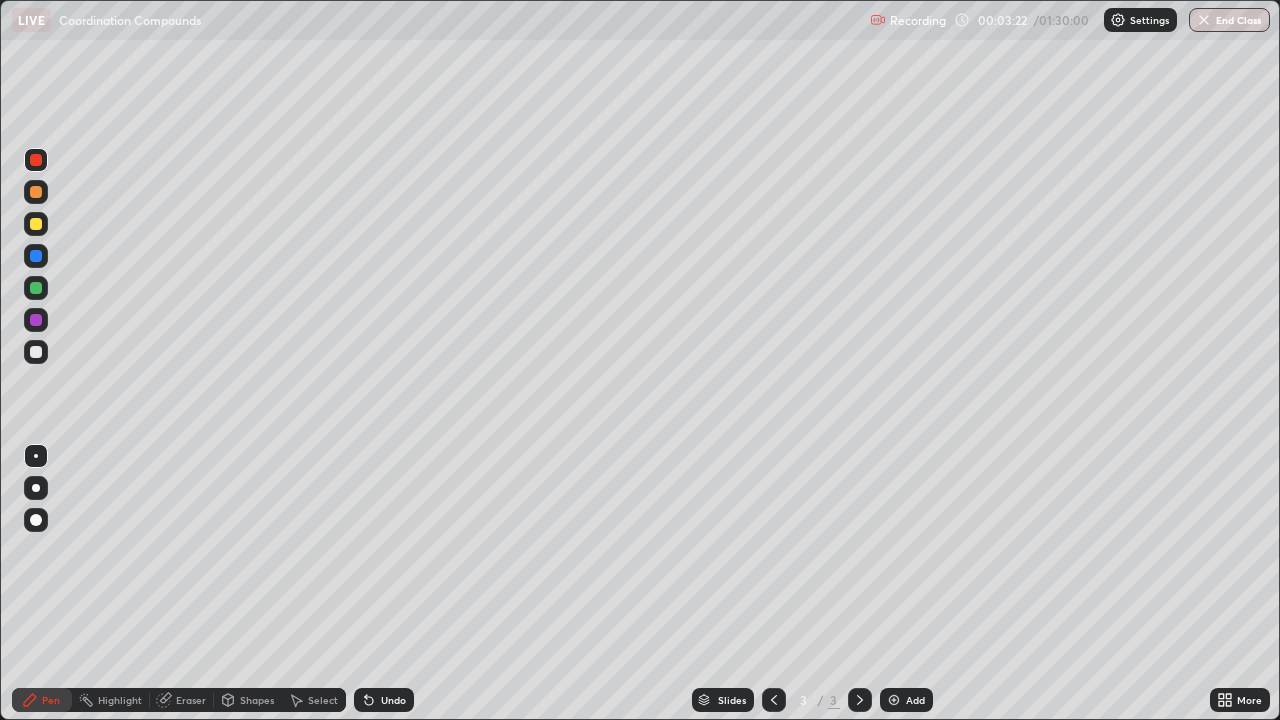 click at bounding box center [36, 352] 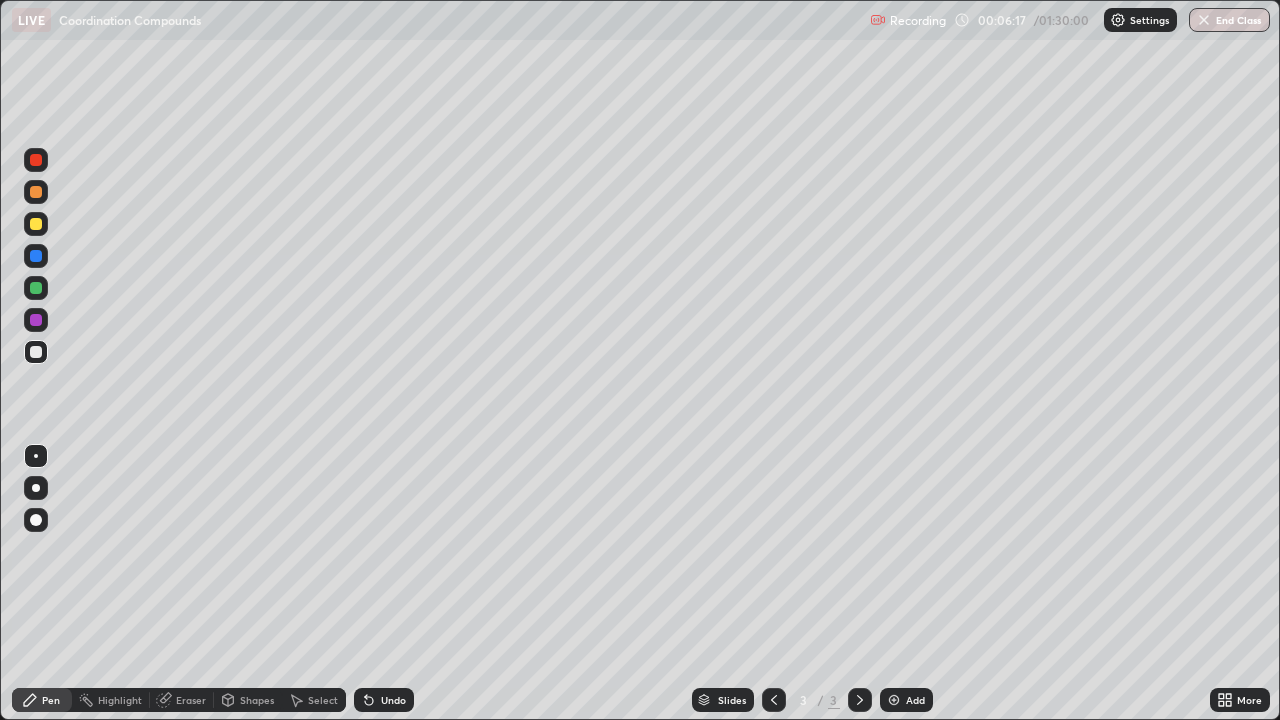 click at bounding box center (36, 352) 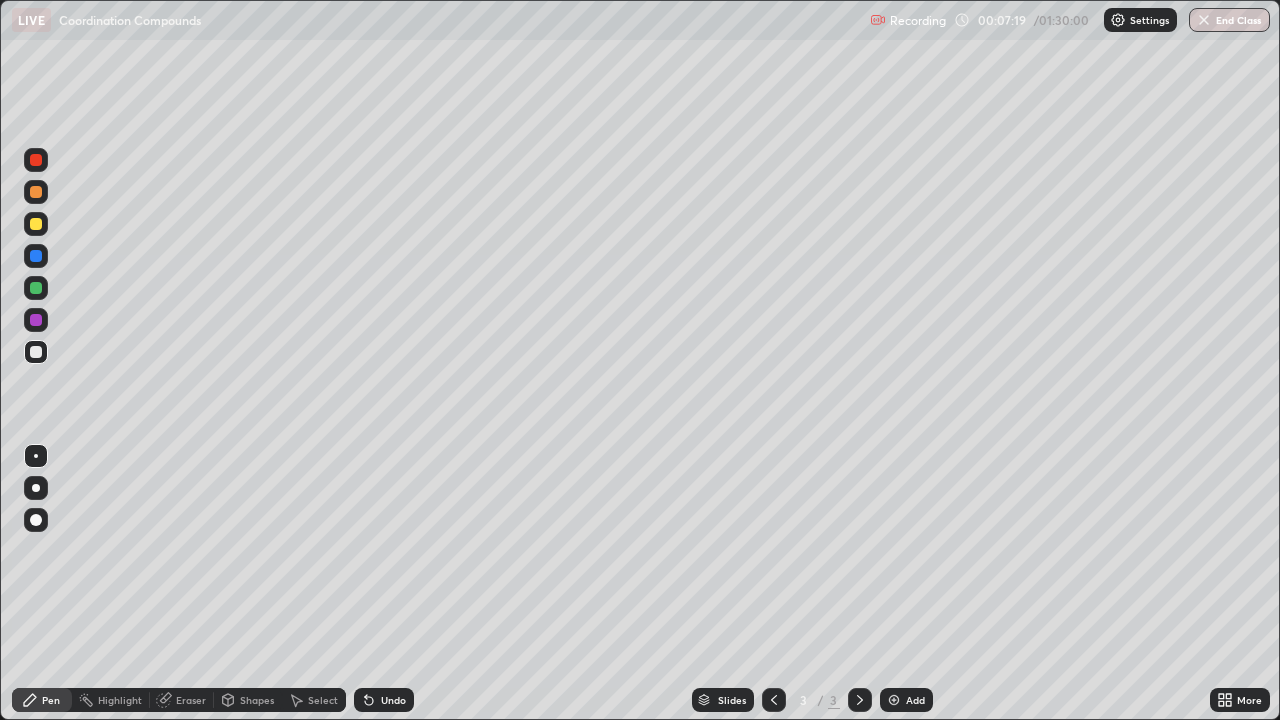 click on "Undo" at bounding box center (393, 700) 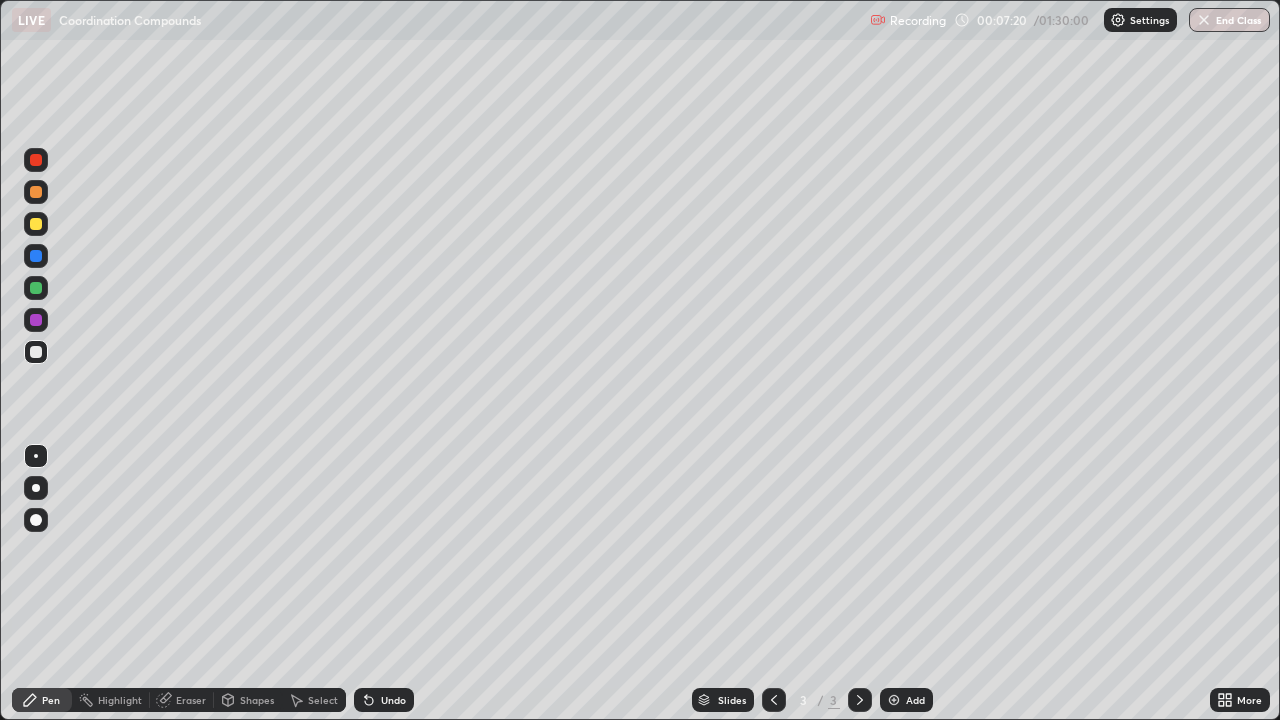 click on "Undo" at bounding box center (393, 700) 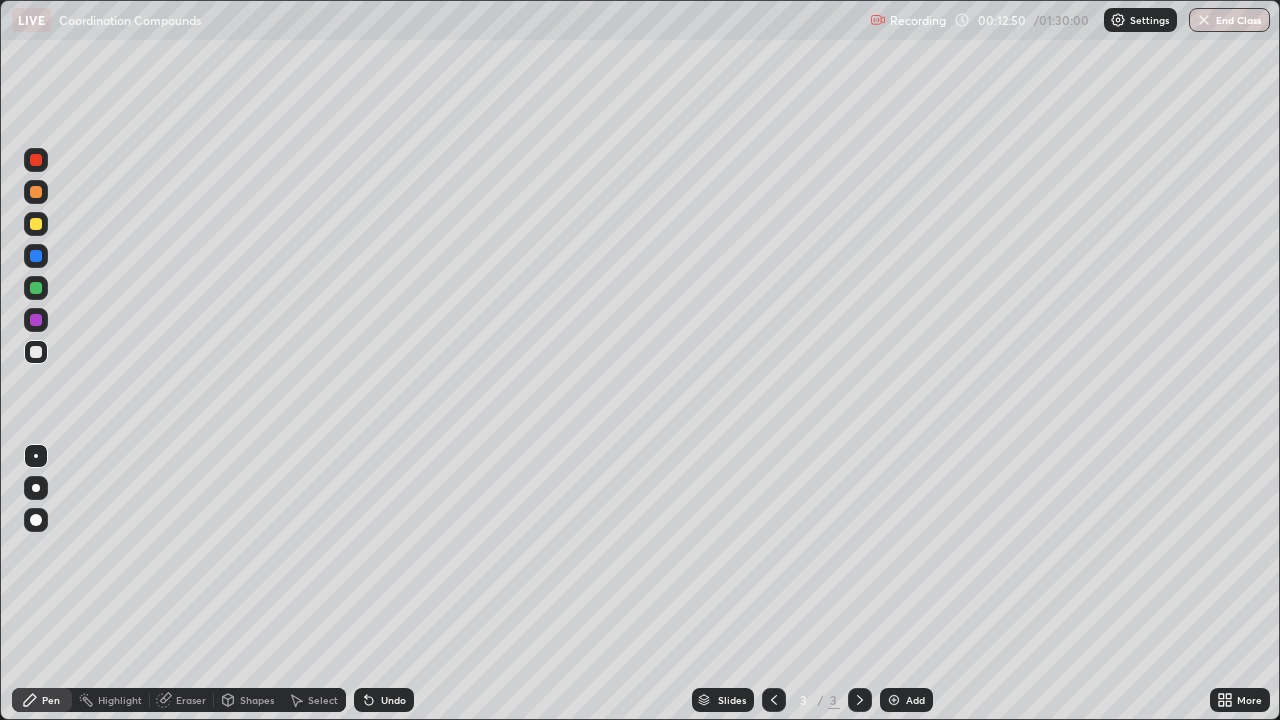 click on "Add" at bounding box center (915, 700) 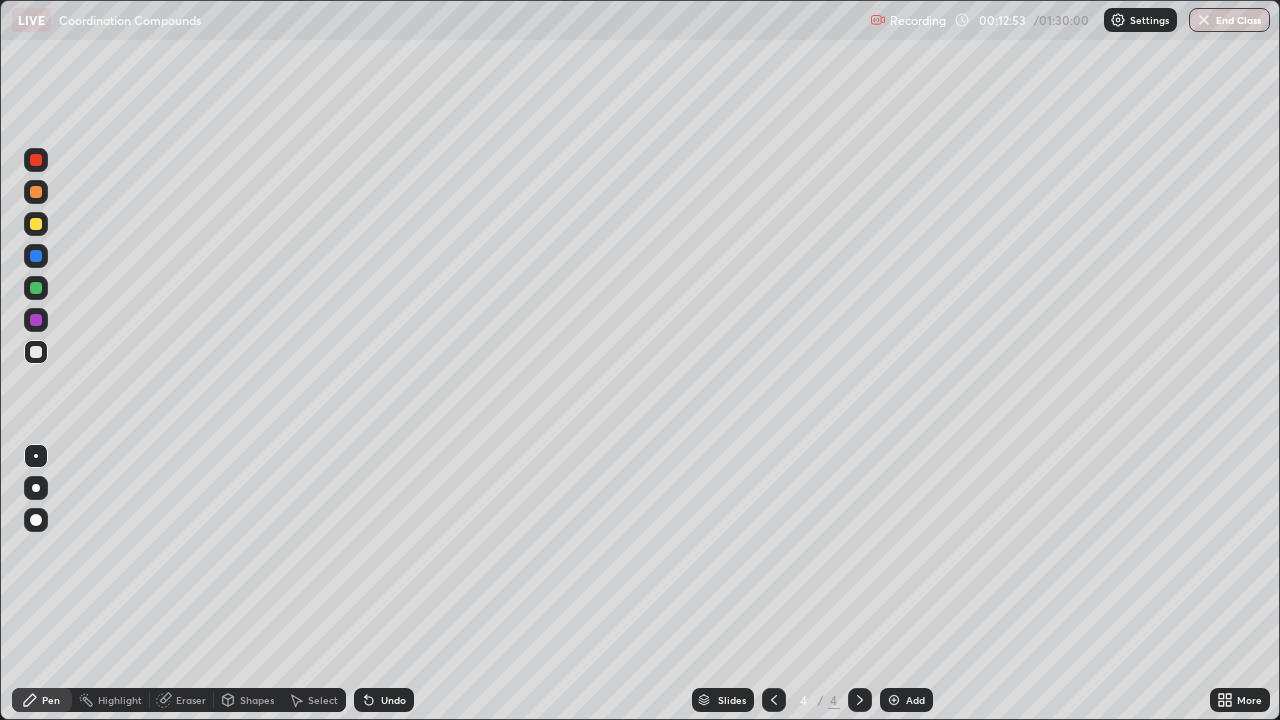 click at bounding box center (36, 224) 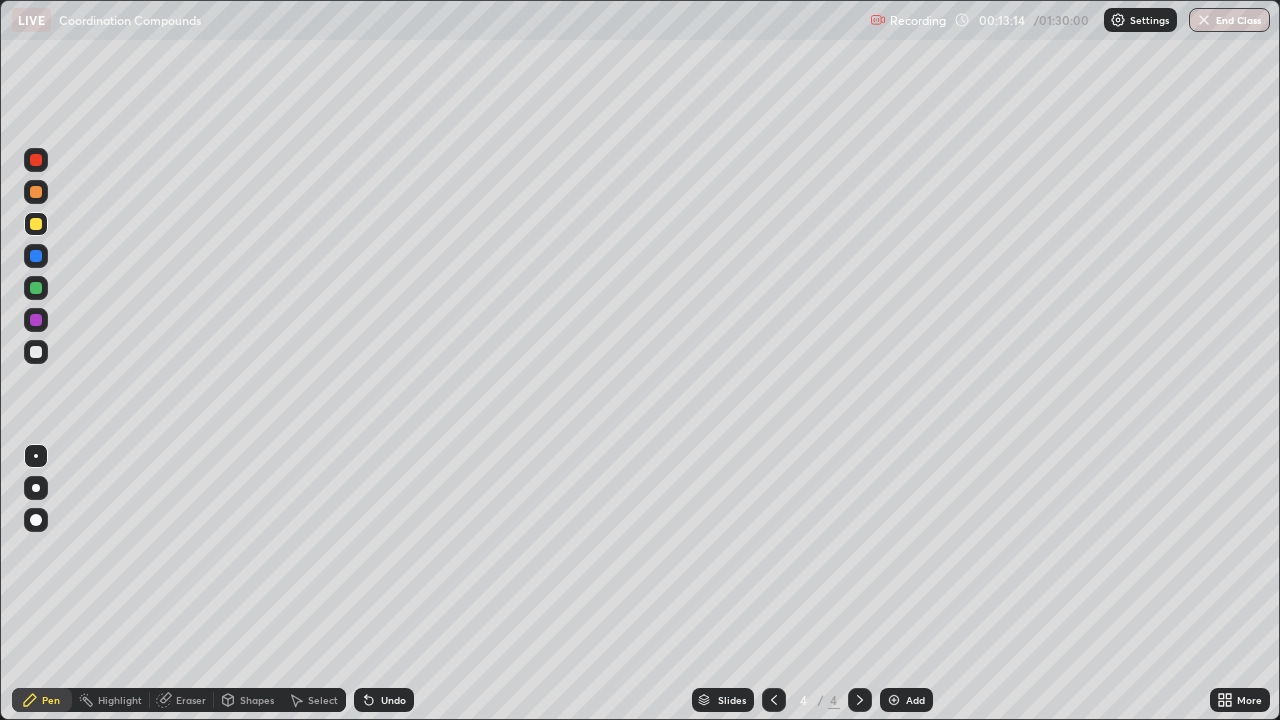 click at bounding box center (36, 320) 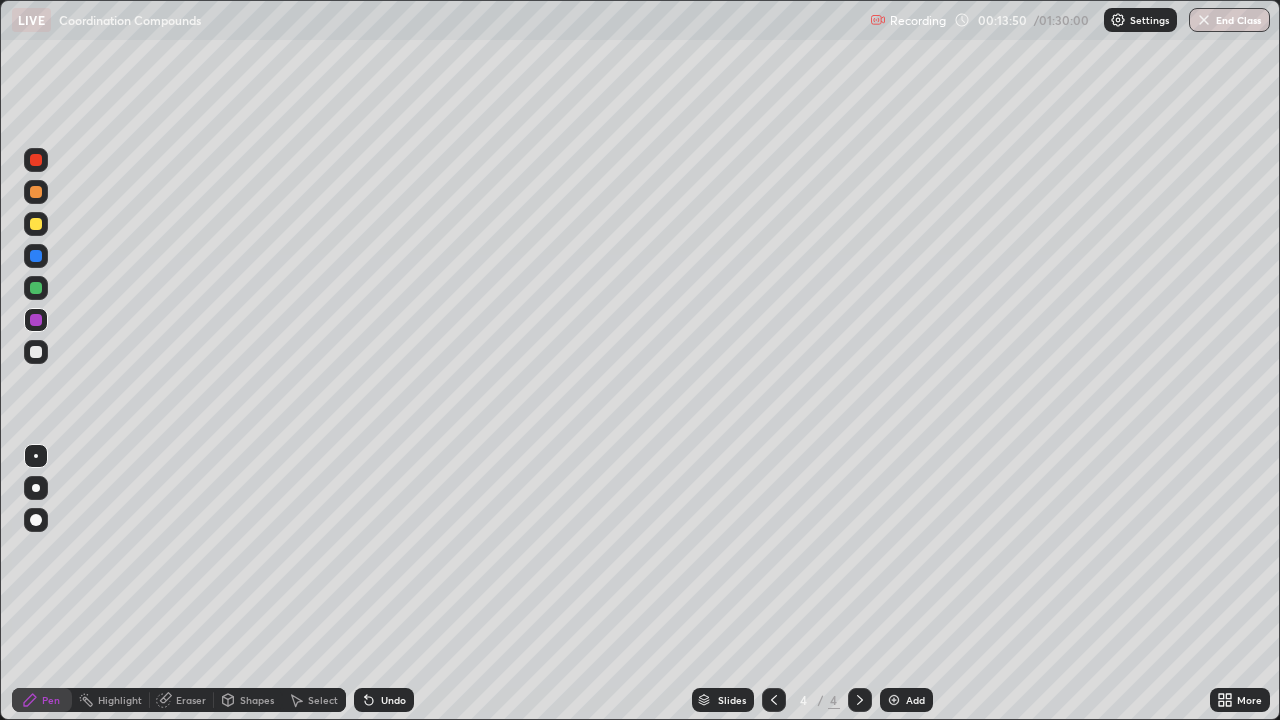 click at bounding box center (36, 352) 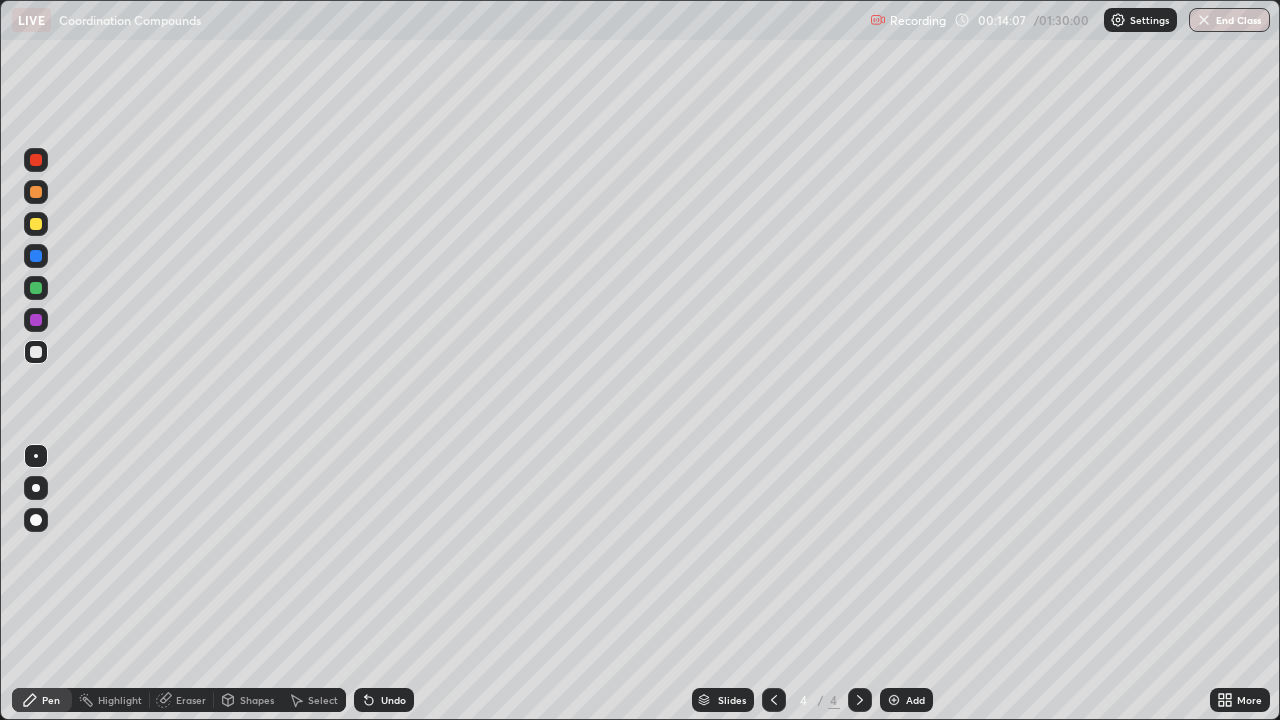 click at bounding box center [36, 224] 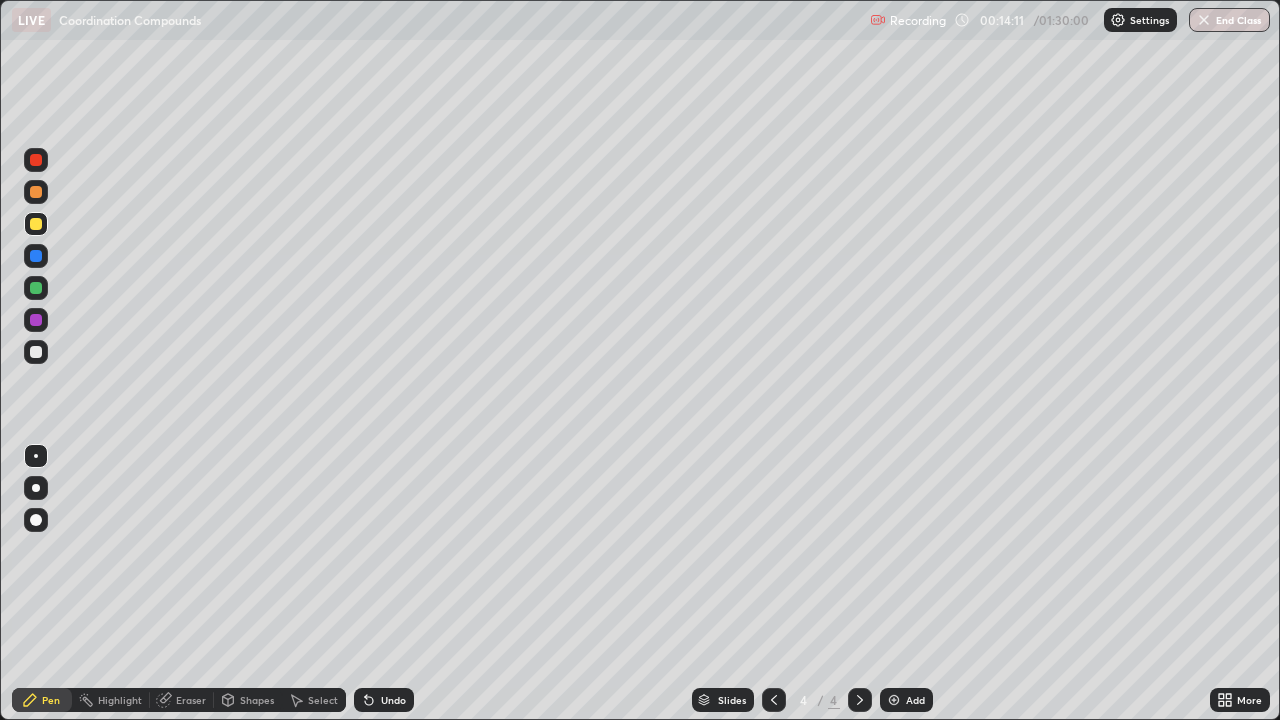 click at bounding box center [36, 288] 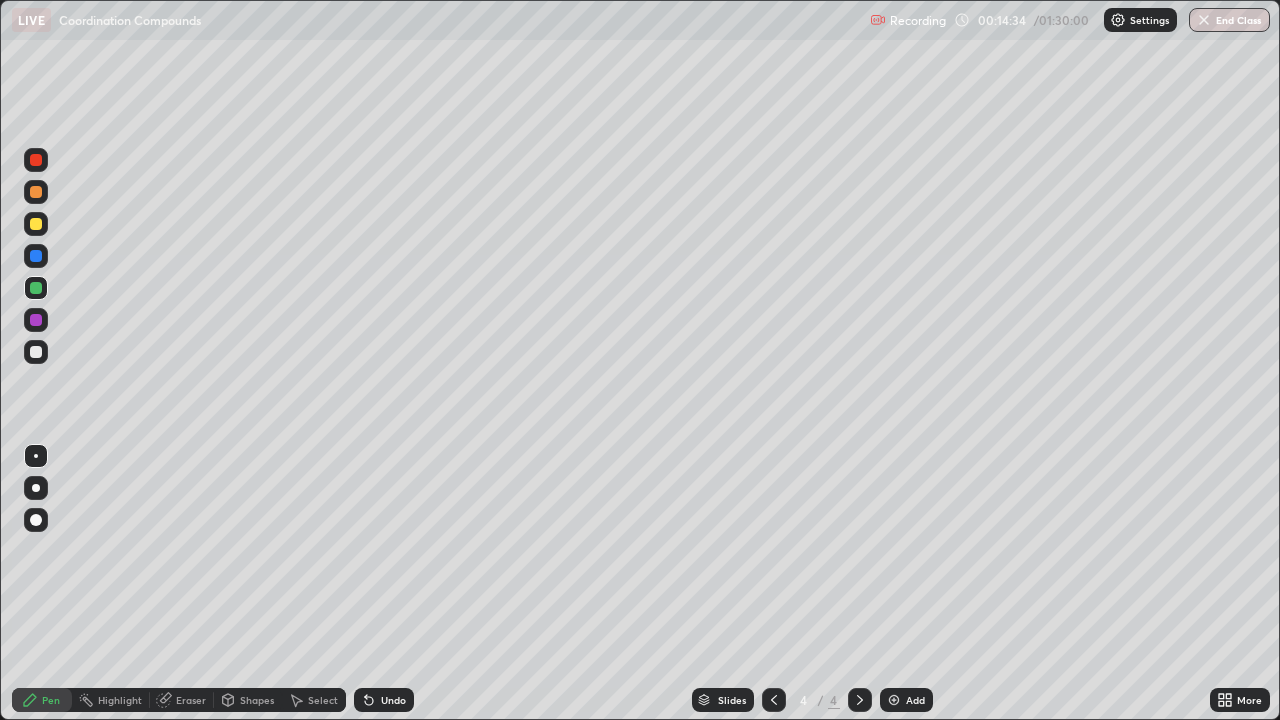 click at bounding box center (36, 224) 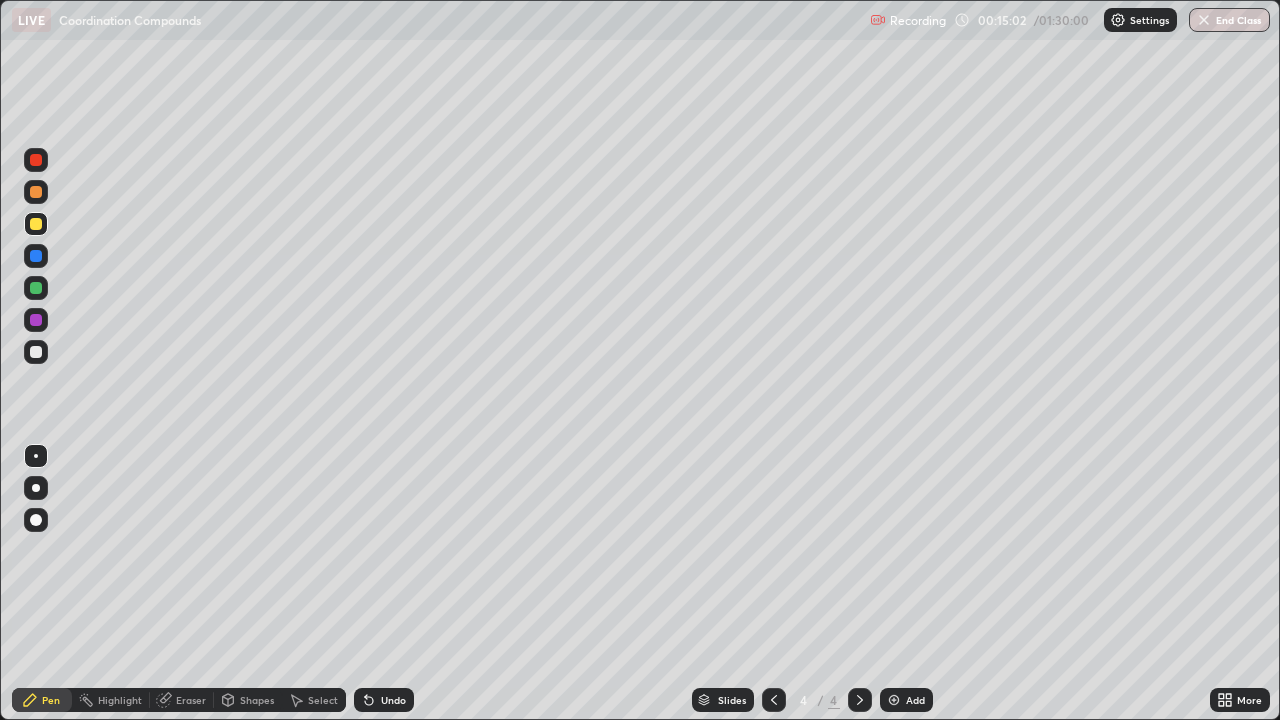 click at bounding box center (36, 352) 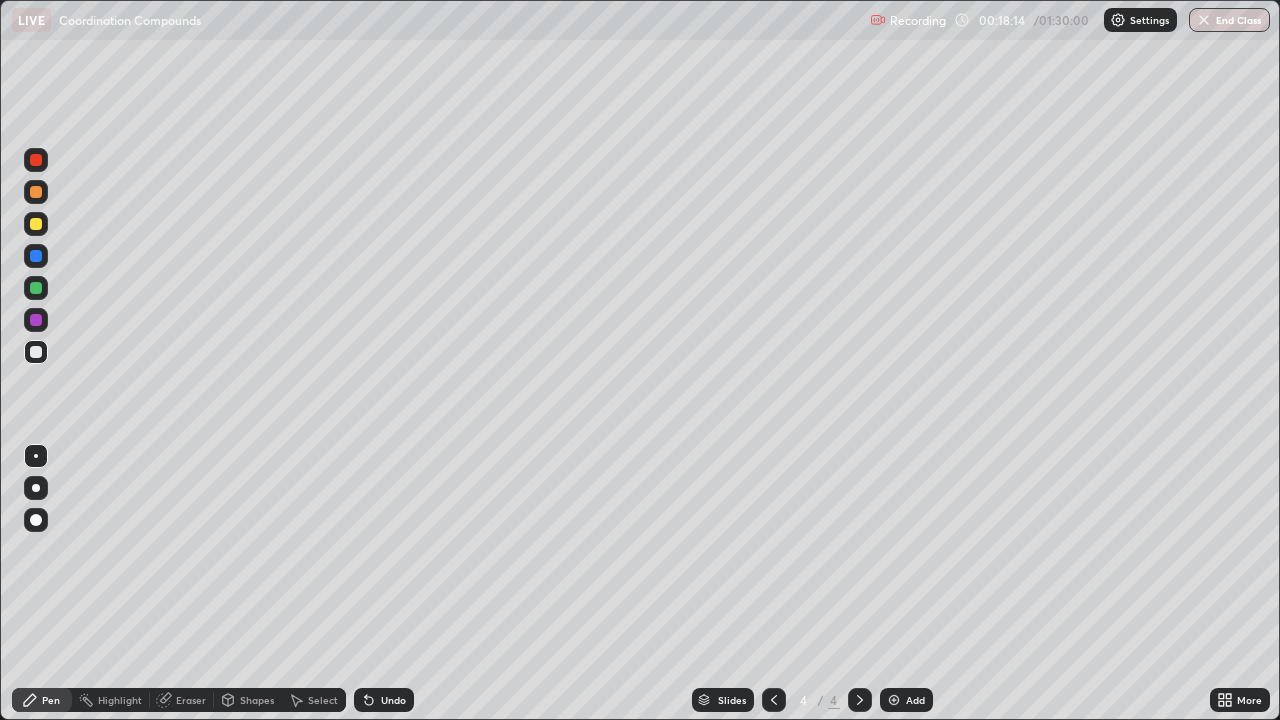 click on "Undo" at bounding box center (393, 700) 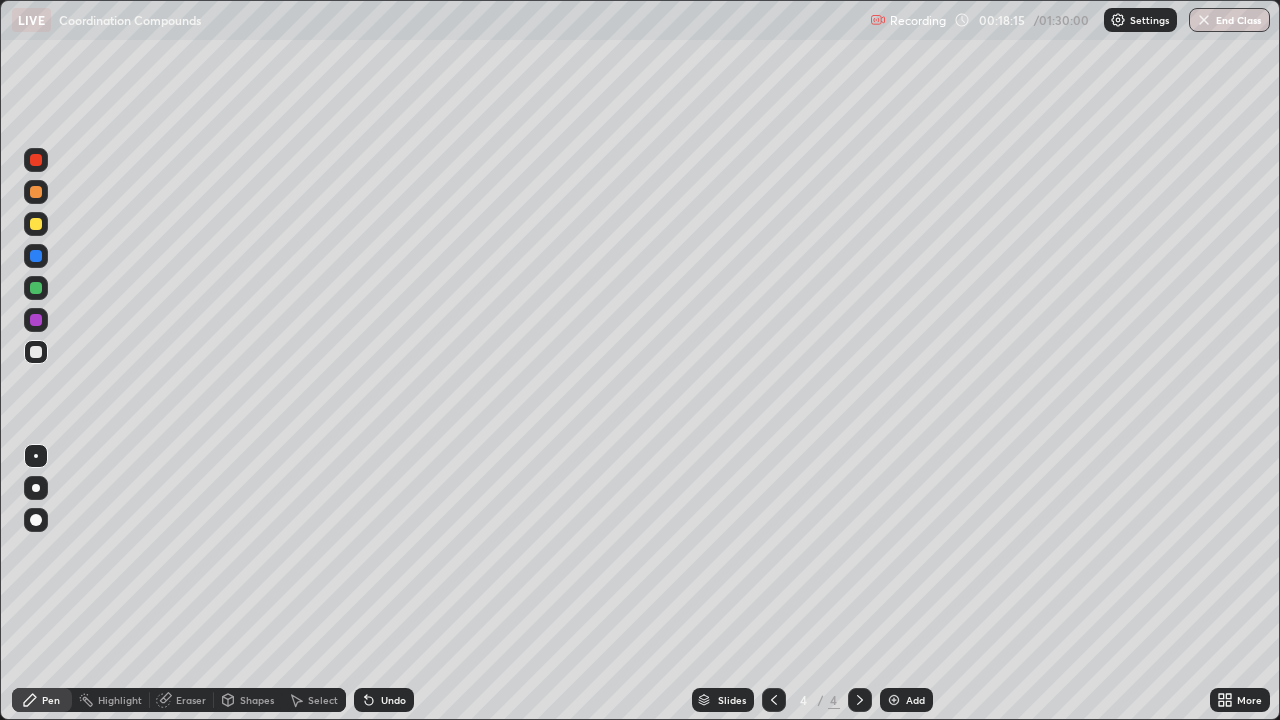 click on "Undo" at bounding box center [393, 700] 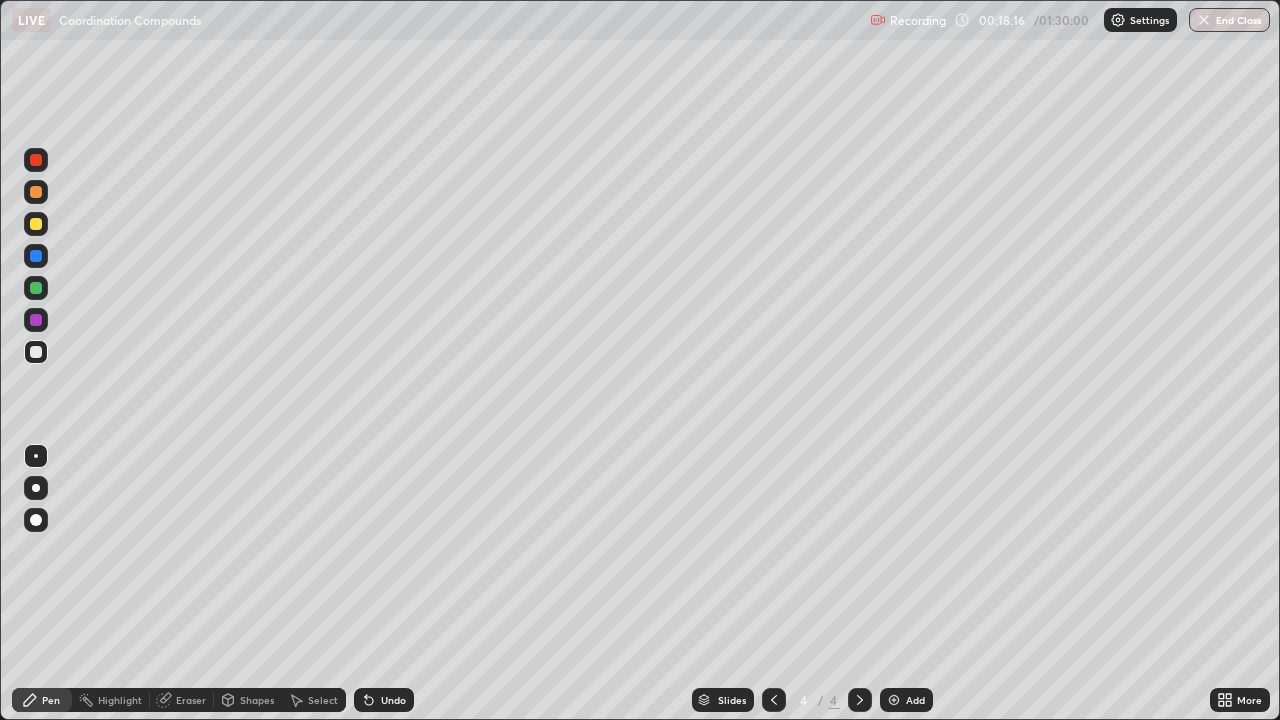 click on "Undo" at bounding box center (393, 700) 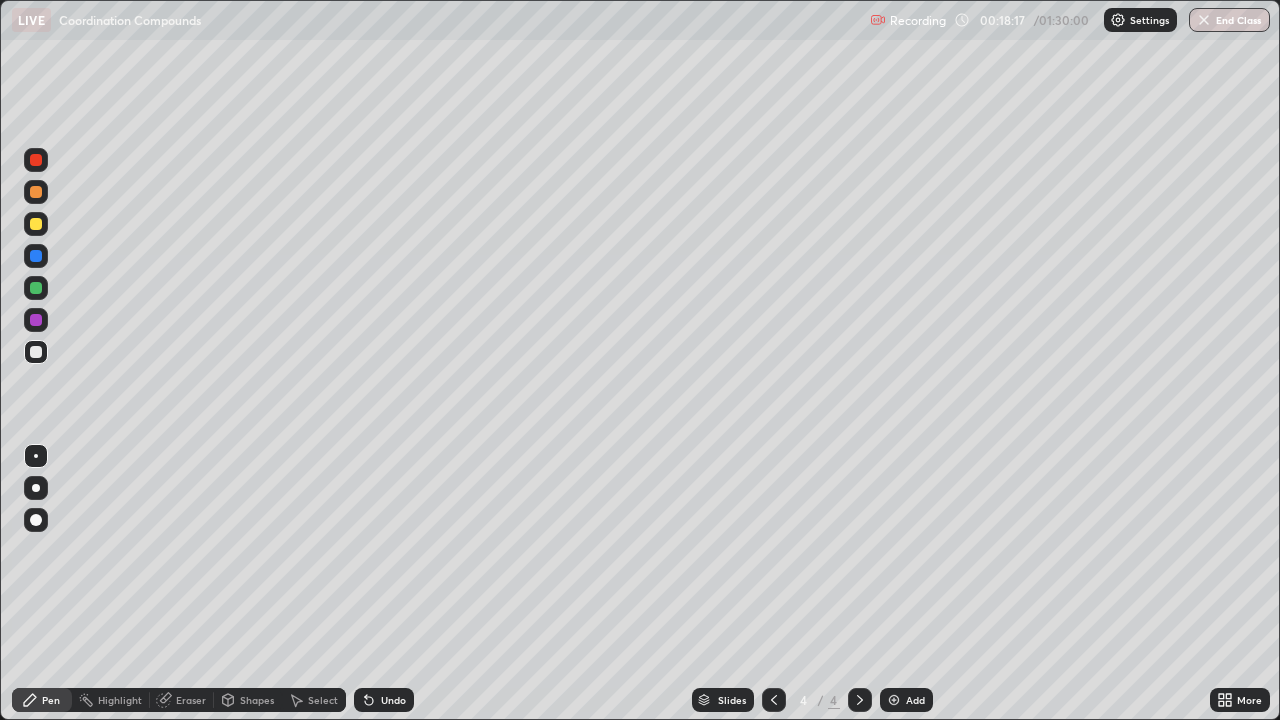 click on "Undo" at bounding box center (393, 700) 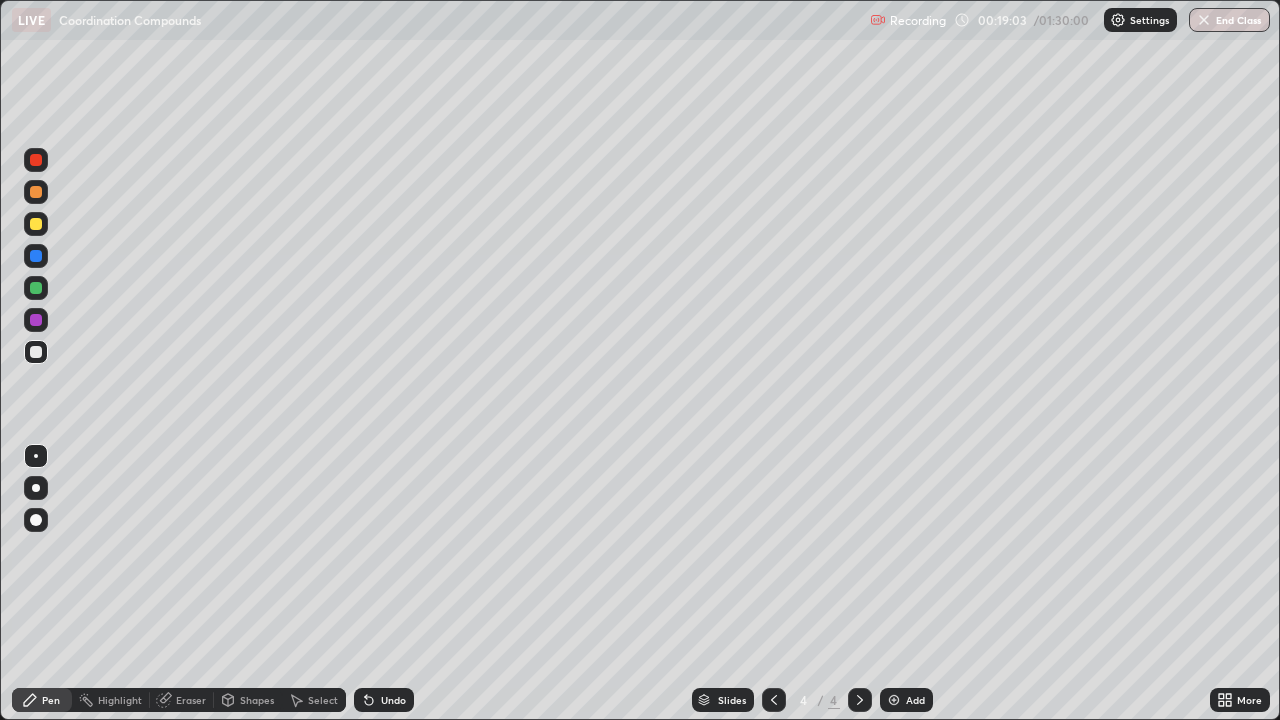 click on "Undo" at bounding box center [393, 700] 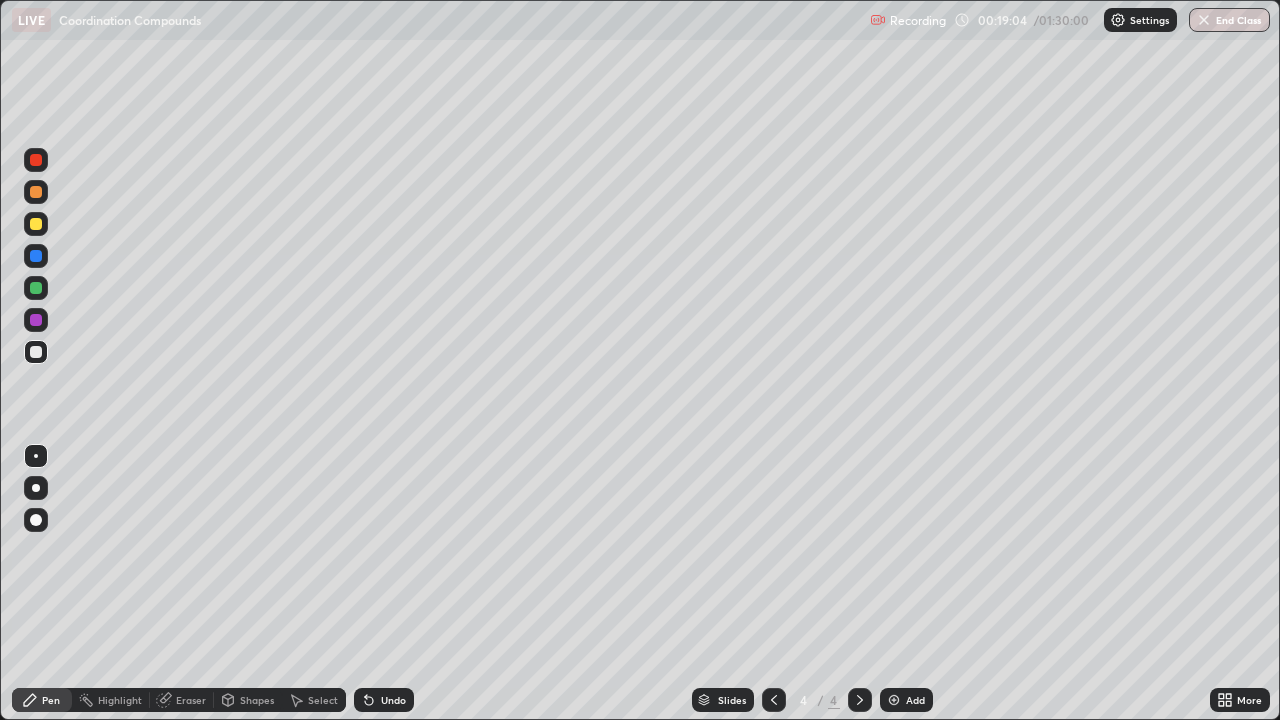 click on "Undo" at bounding box center [384, 700] 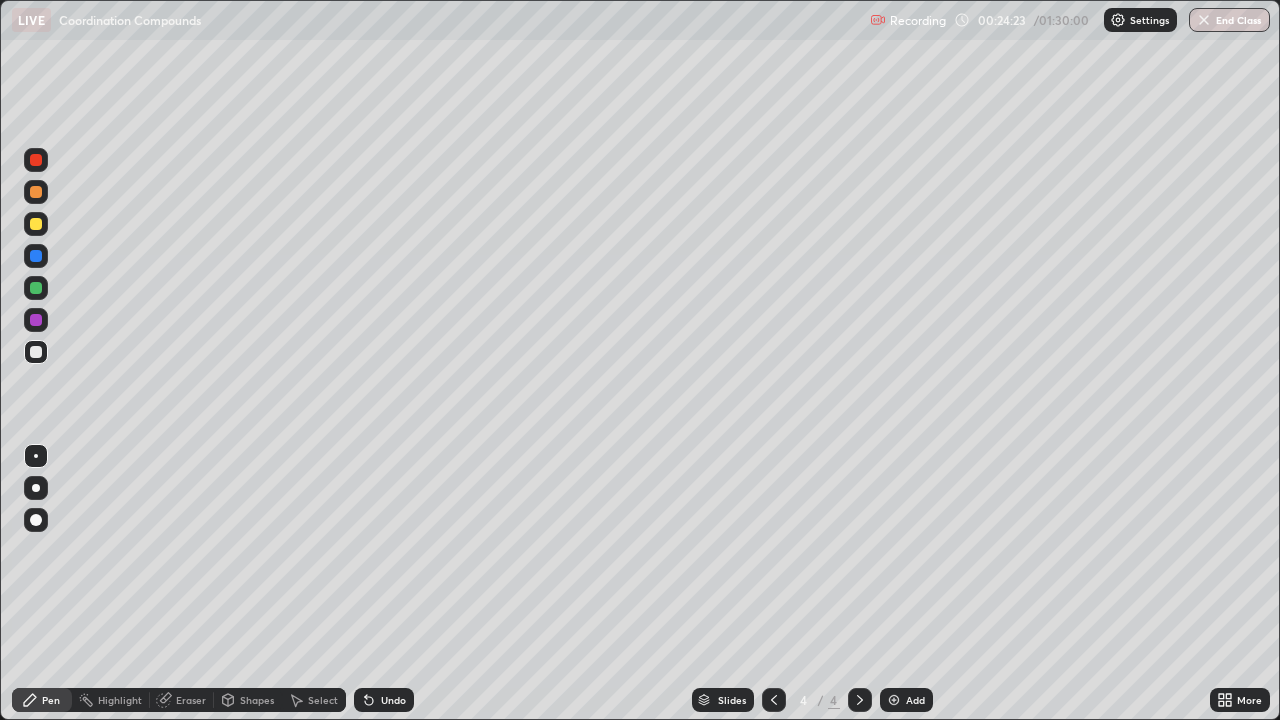 click on "Add" at bounding box center (906, 700) 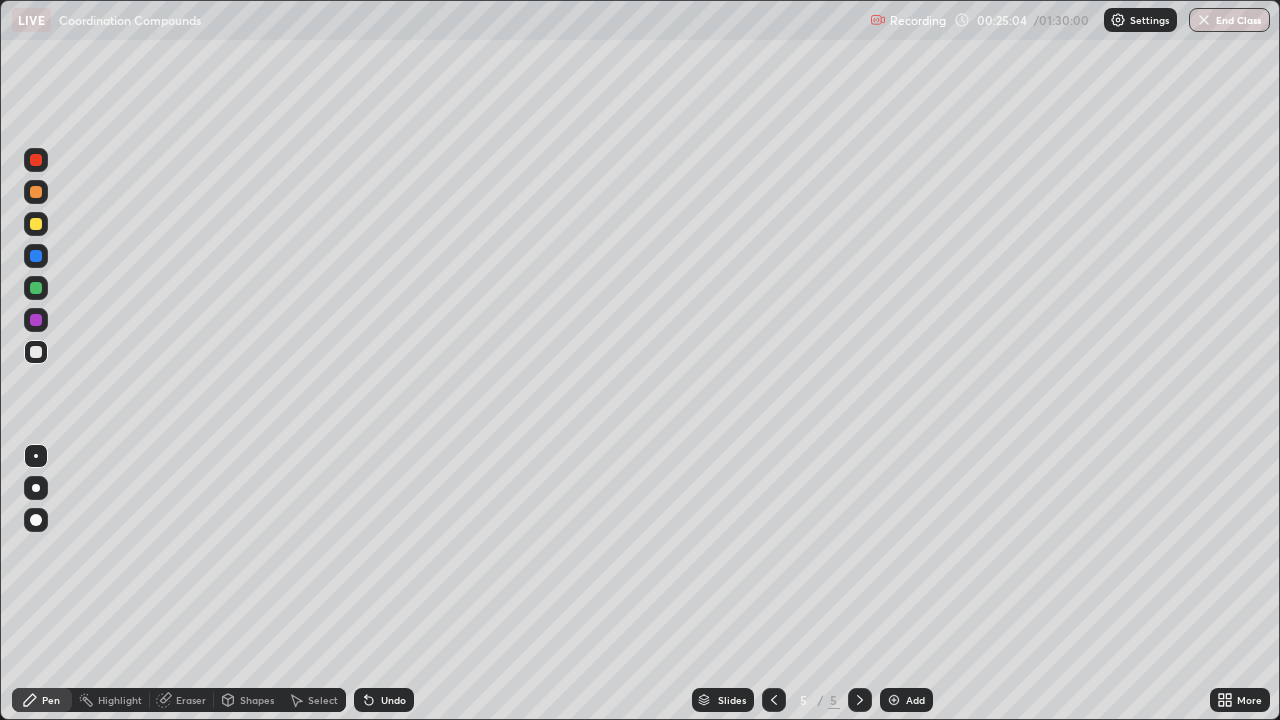 click 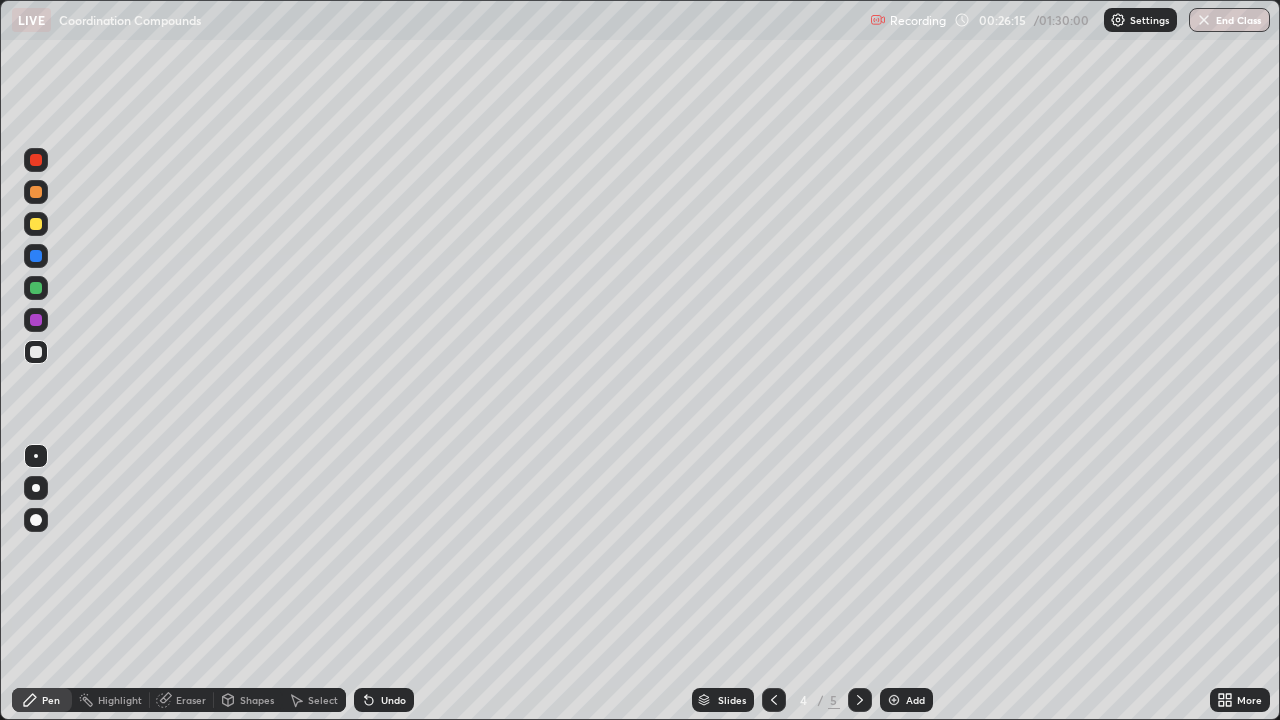 click 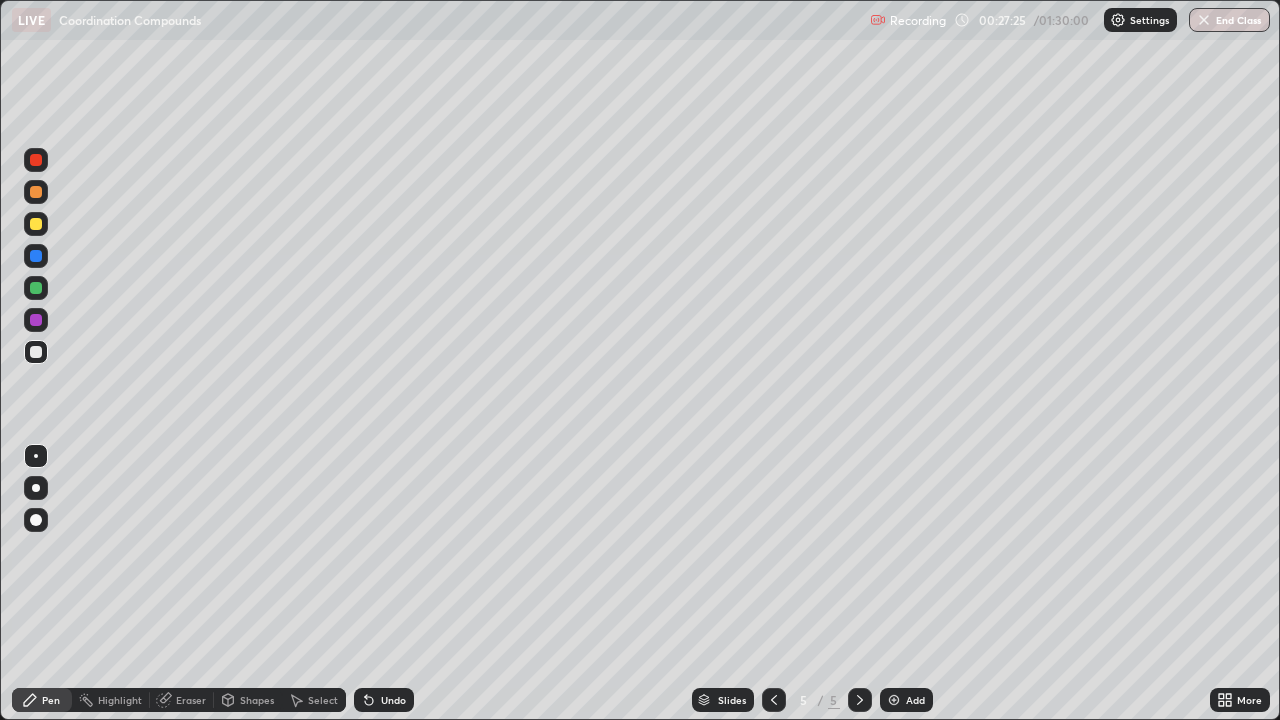click at bounding box center (894, 700) 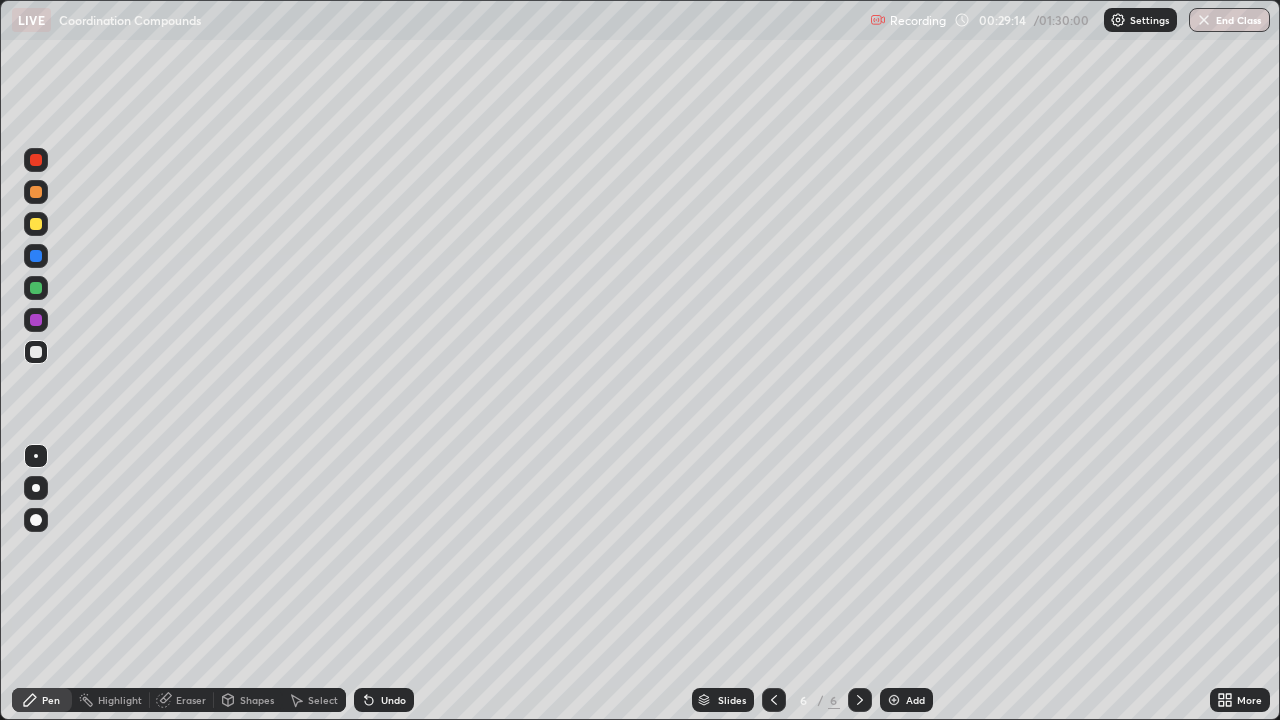 click at bounding box center (36, 224) 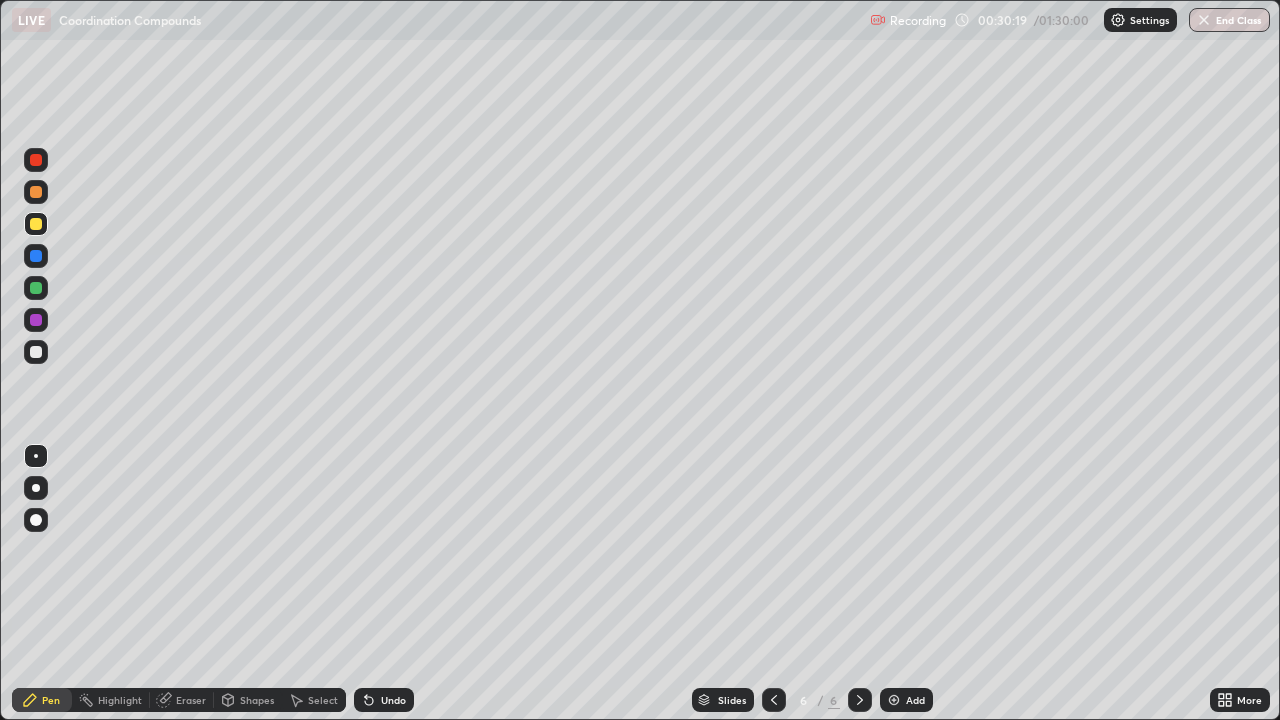 click at bounding box center [36, 256] 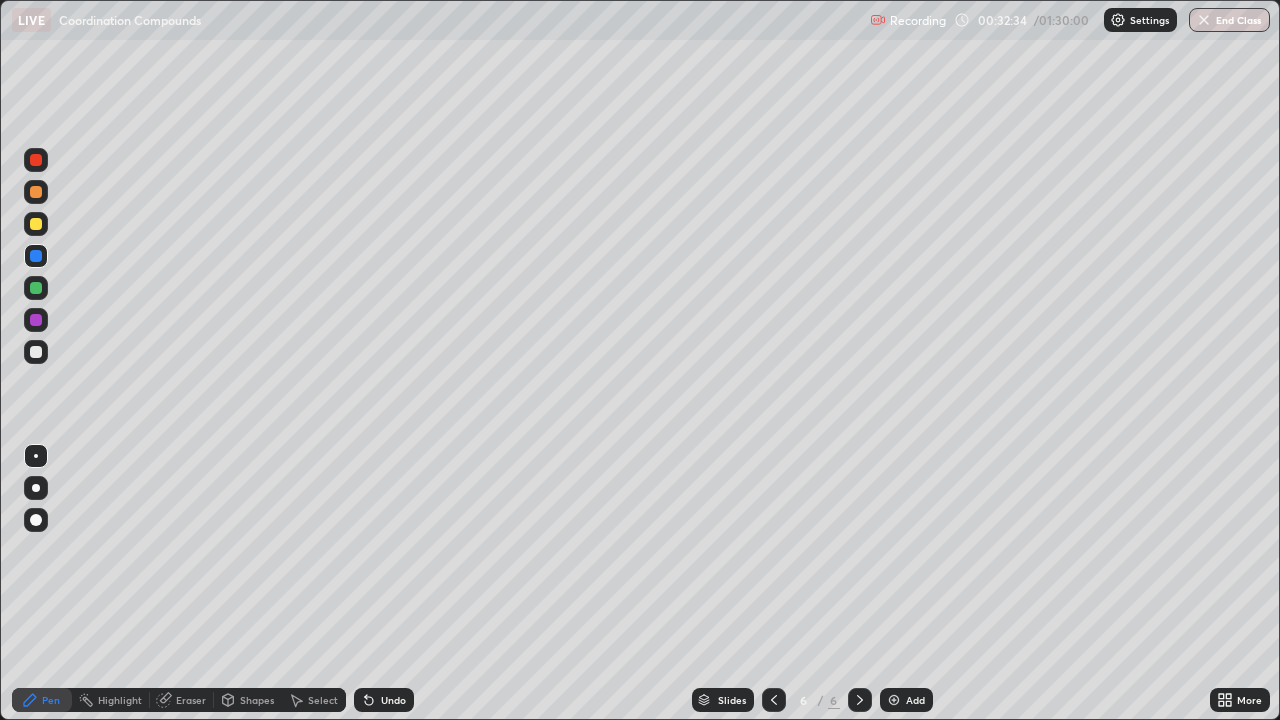 click at bounding box center [36, 224] 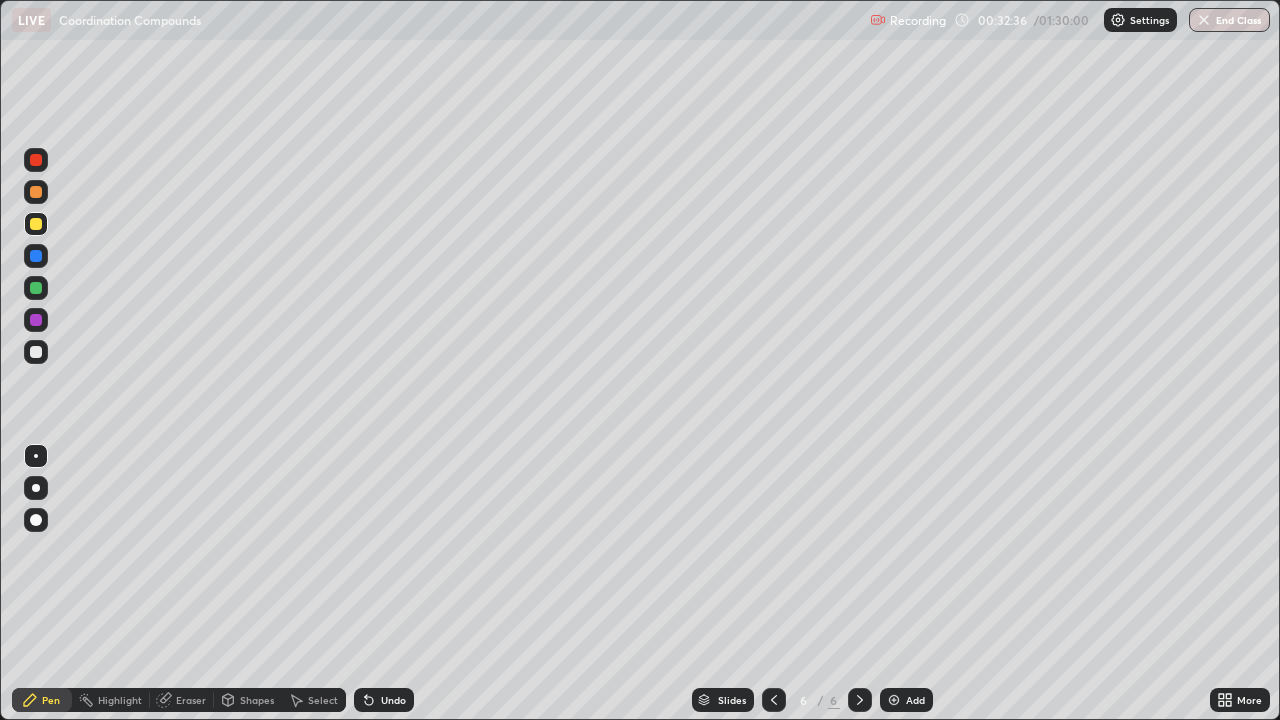 click at bounding box center (36, 160) 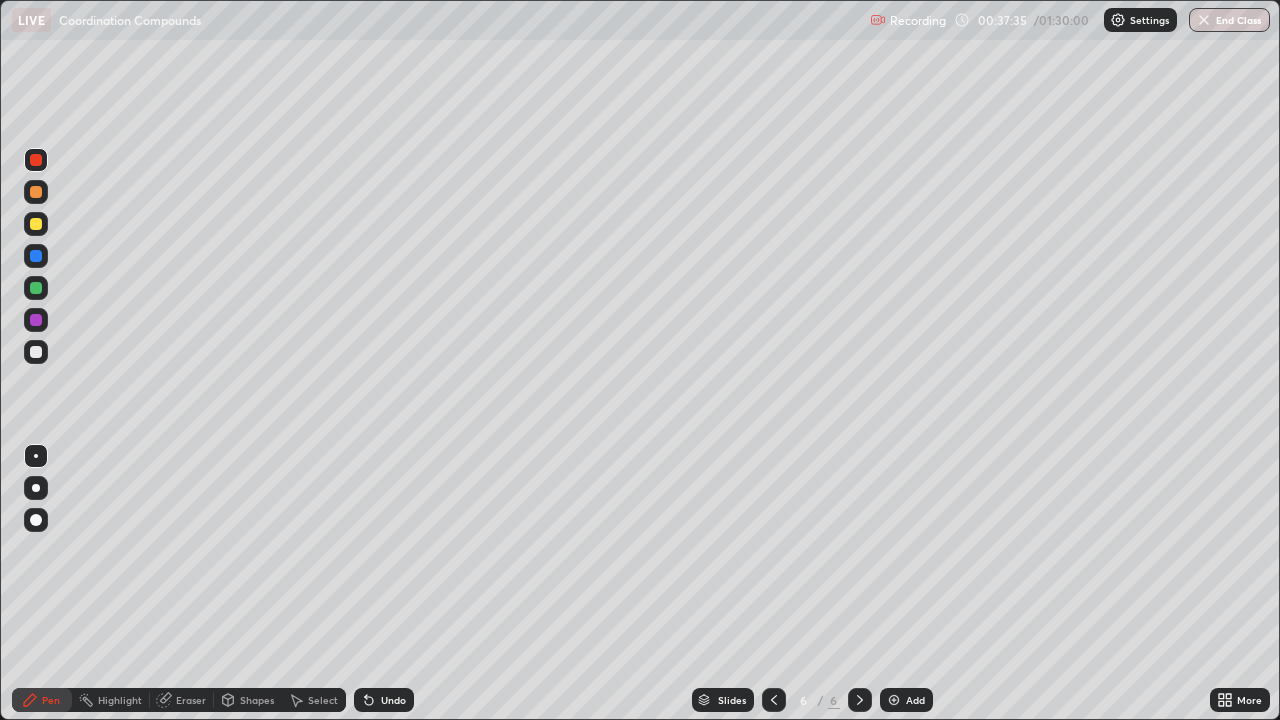 click at bounding box center (894, 700) 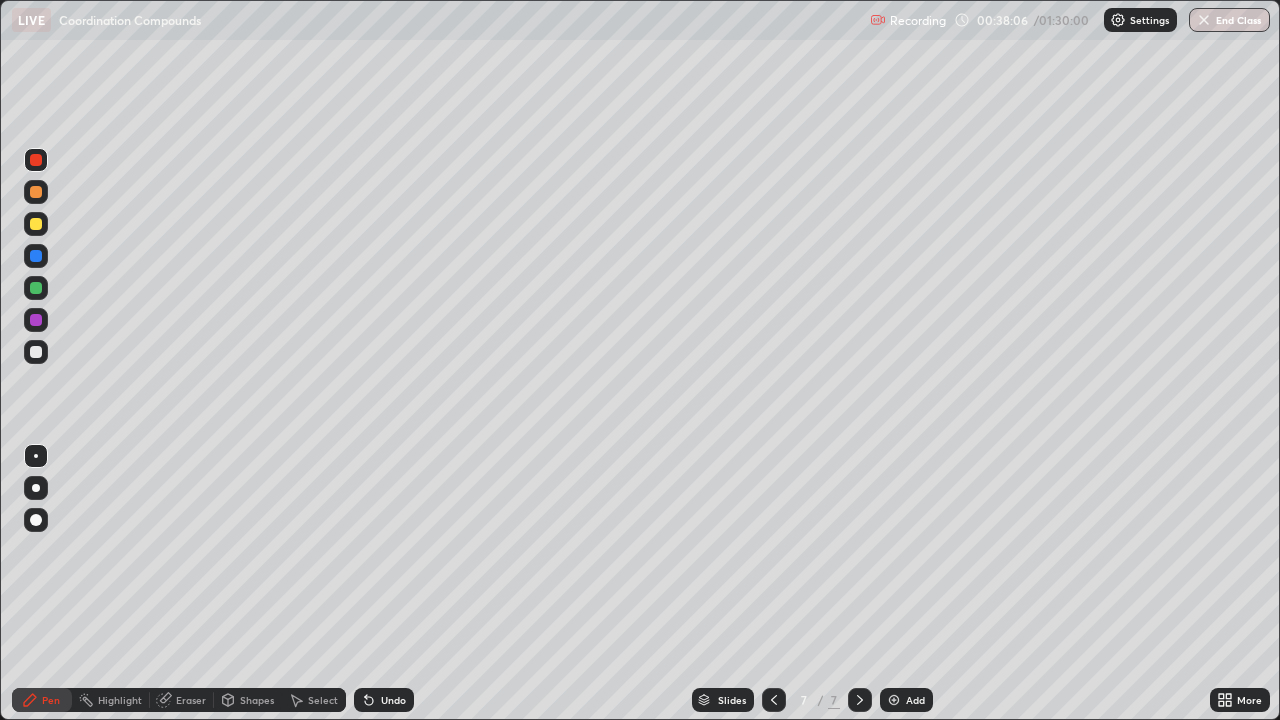 click at bounding box center [36, 224] 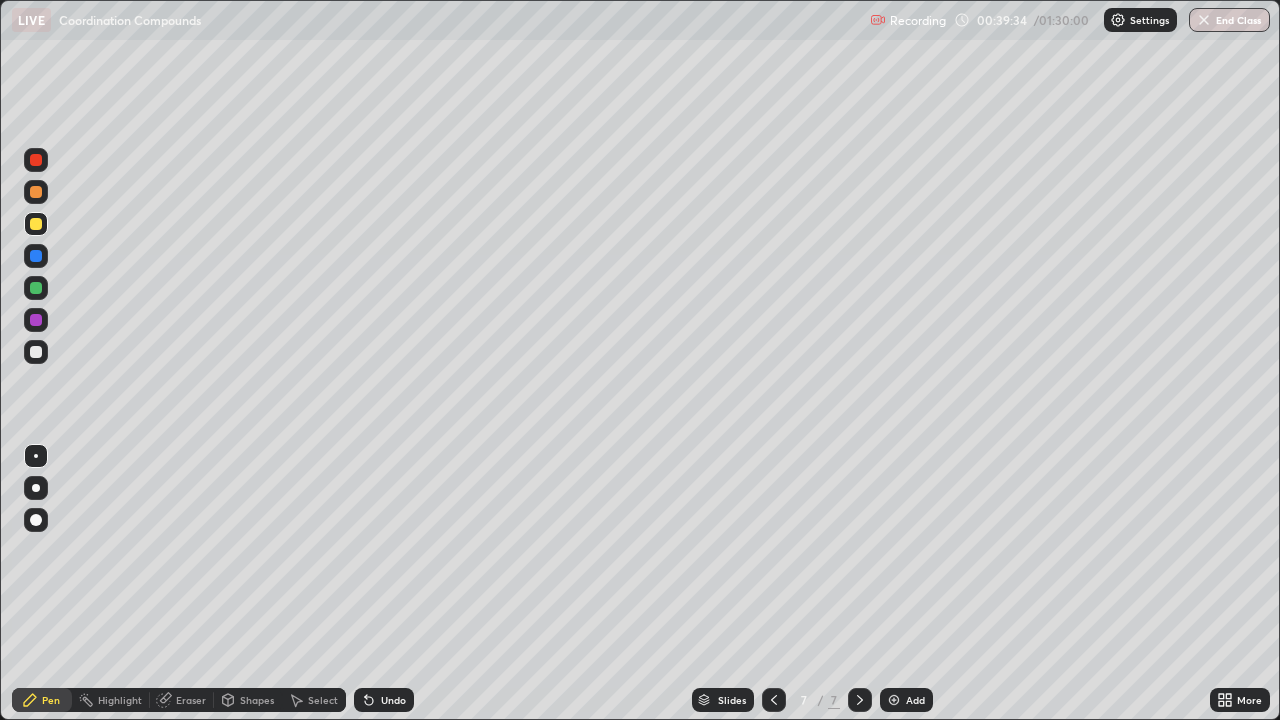 click on "Undo" at bounding box center [393, 700] 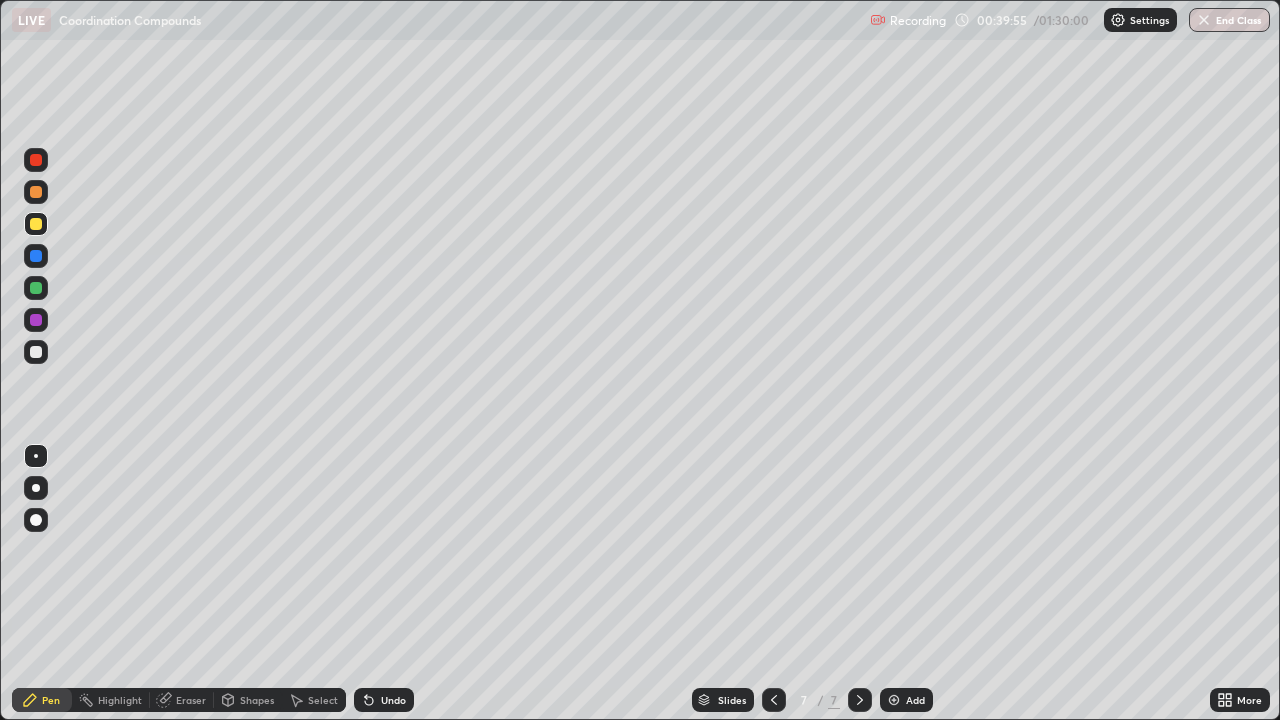 click 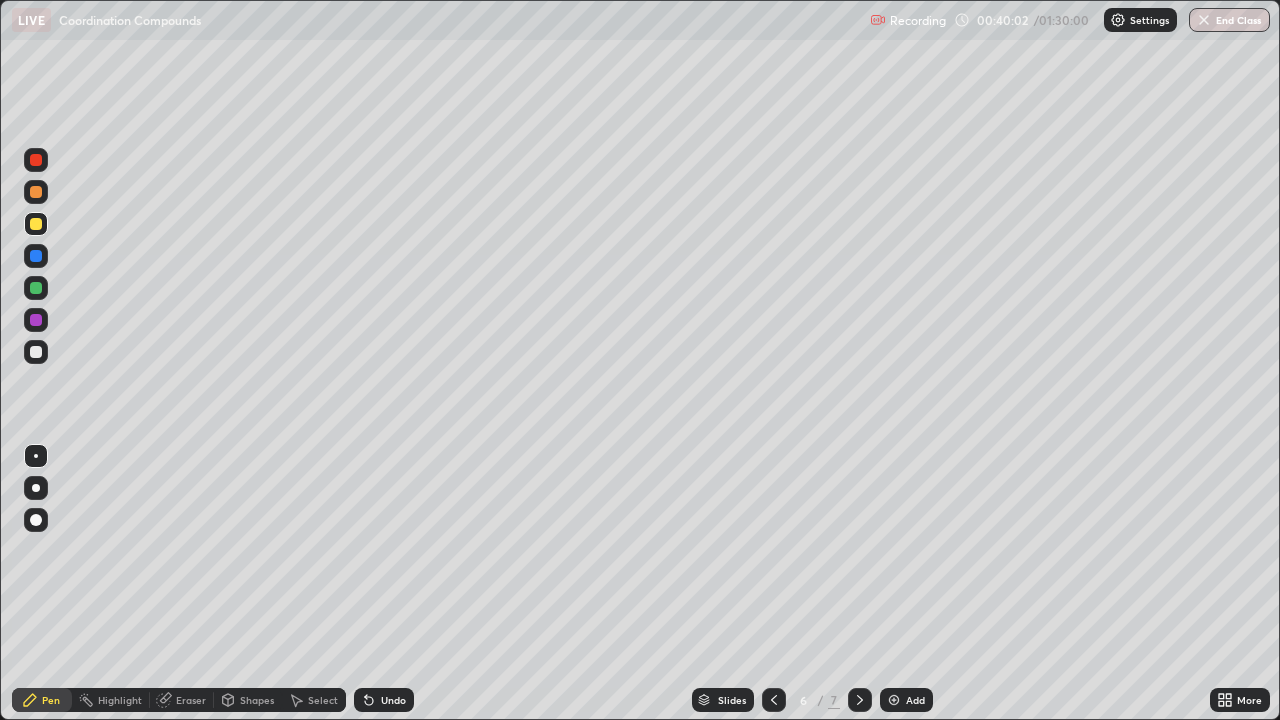click 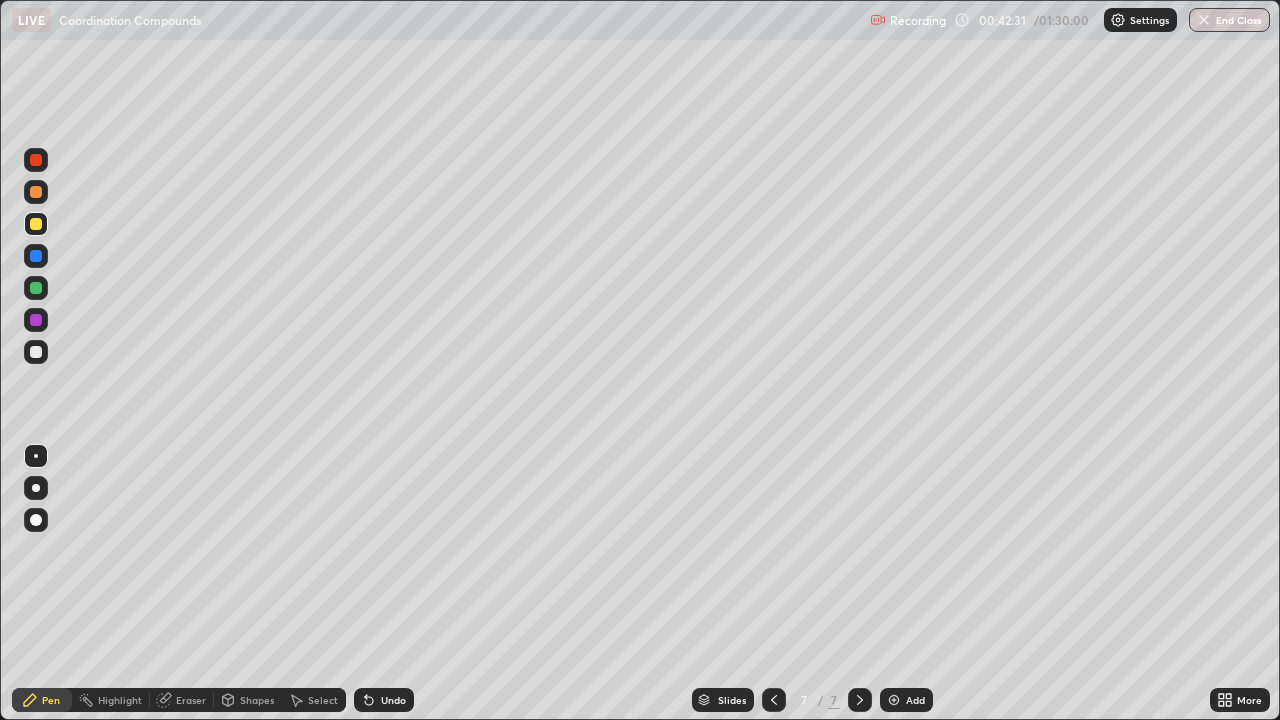 click on "Undo" at bounding box center (384, 700) 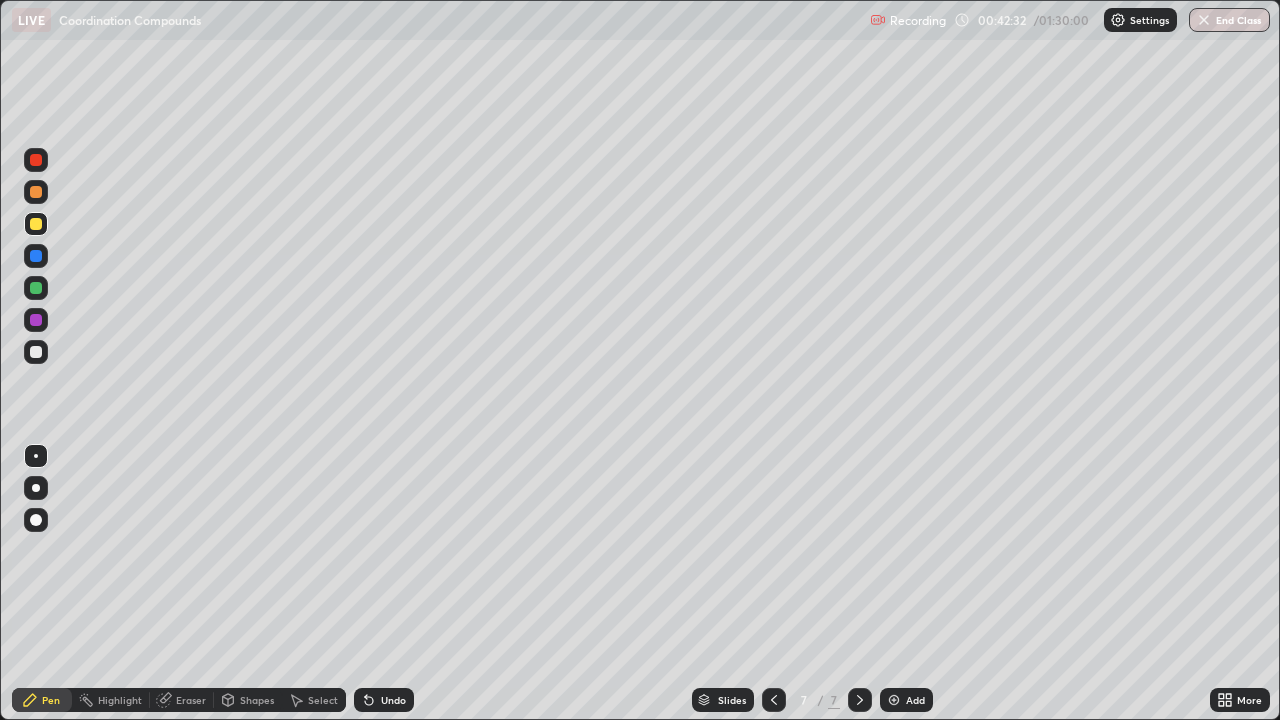 click on "Undo" at bounding box center (384, 700) 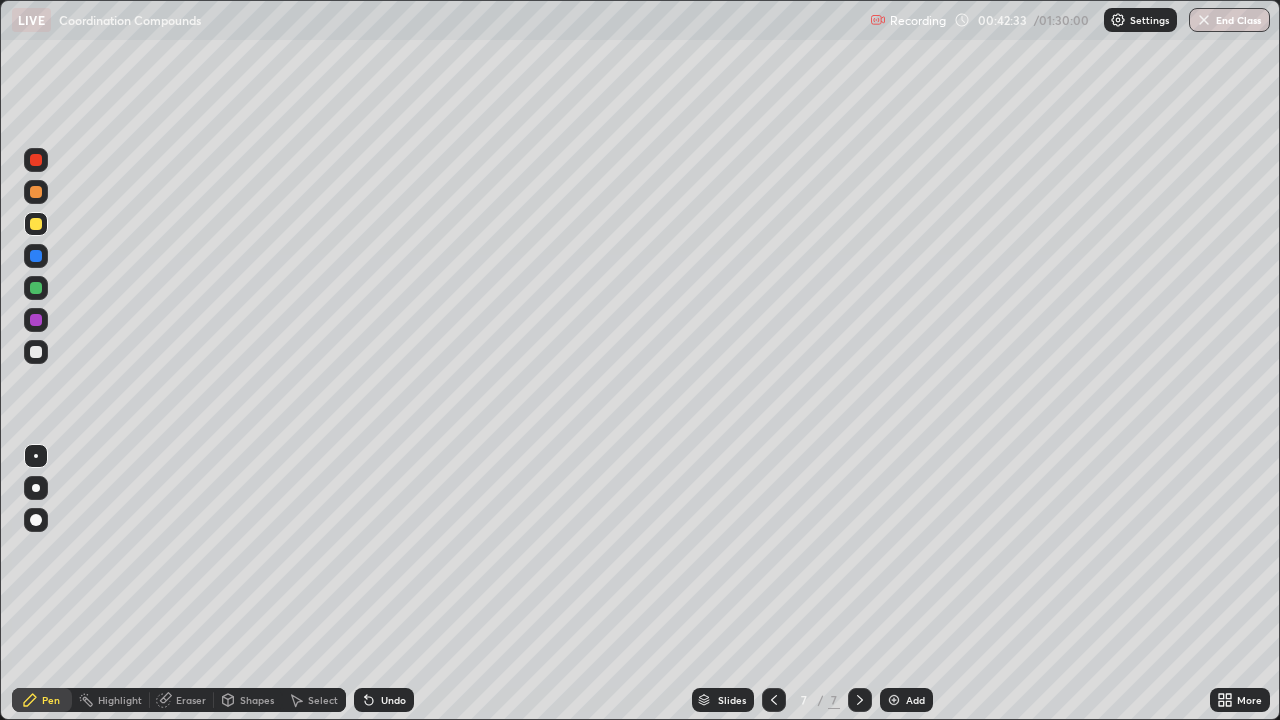 click on "Undo" at bounding box center [393, 700] 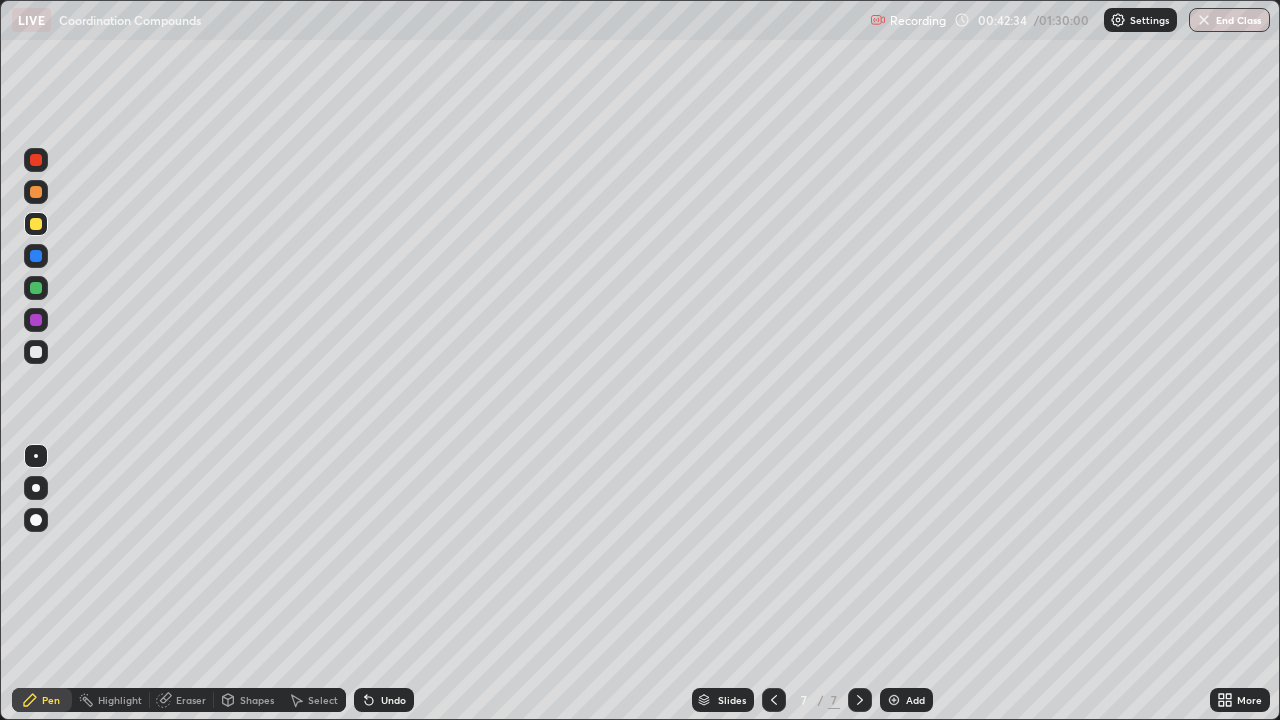 click on "Undo" at bounding box center (393, 700) 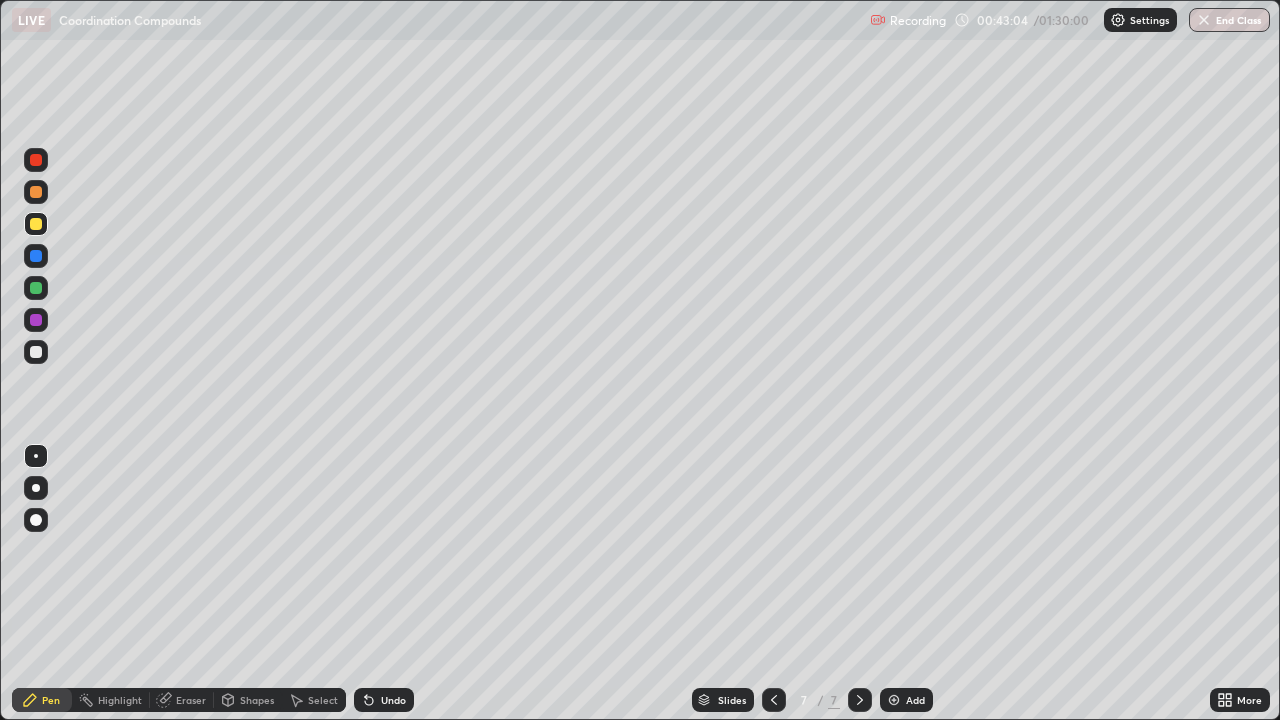 click on "Undo" at bounding box center (393, 700) 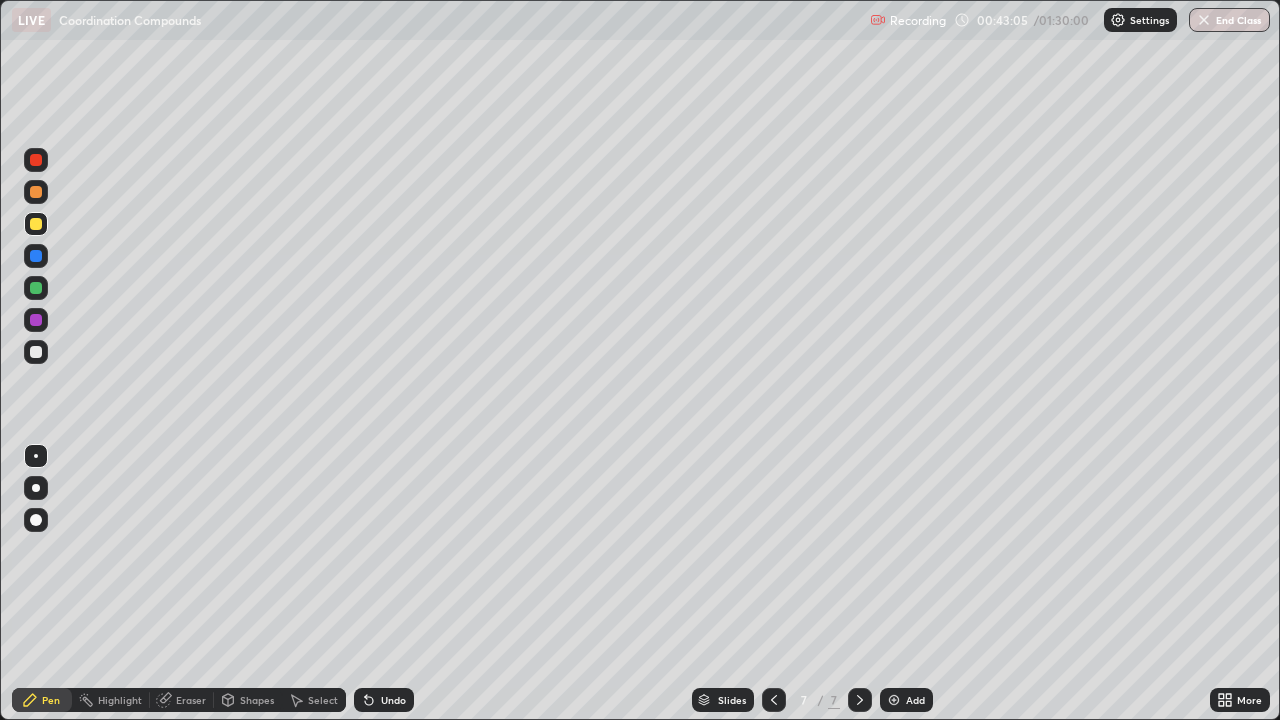 click on "Undo" at bounding box center [384, 700] 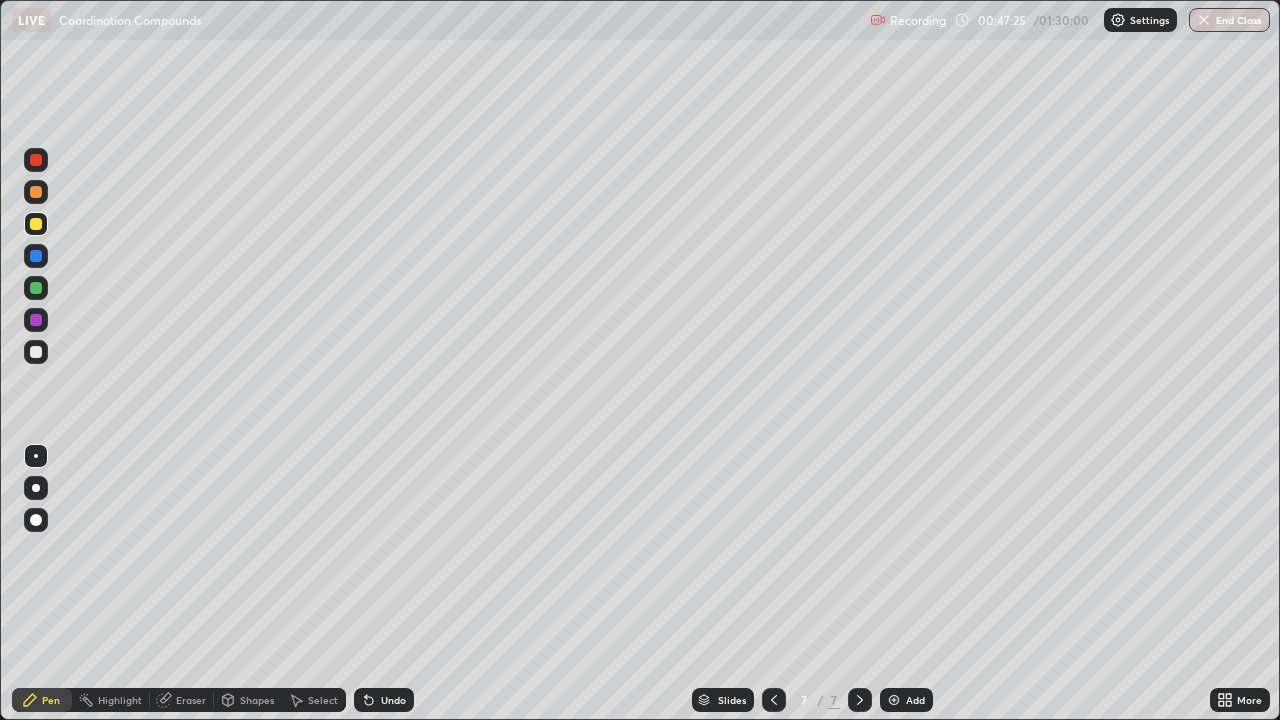 click on "Add" at bounding box center (906, 700) 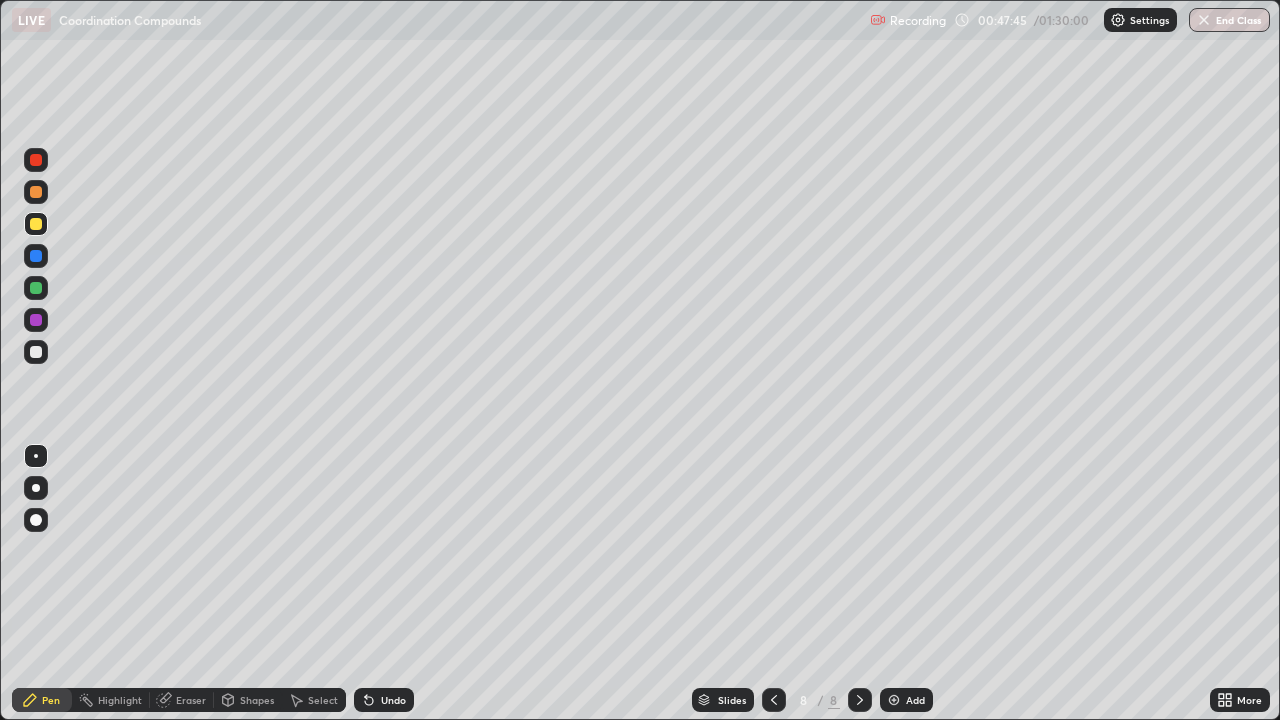 click on "Undo" at bounding box center [393, 700] 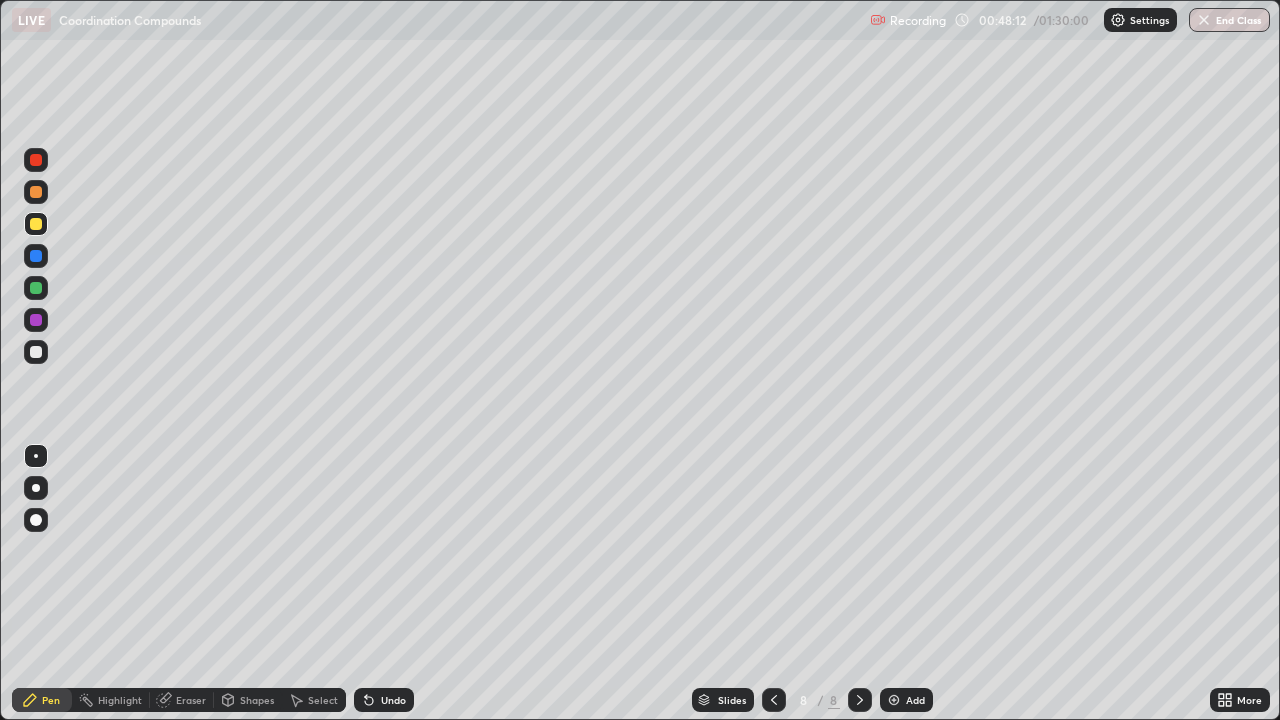 click at bounding box center (36, 352) 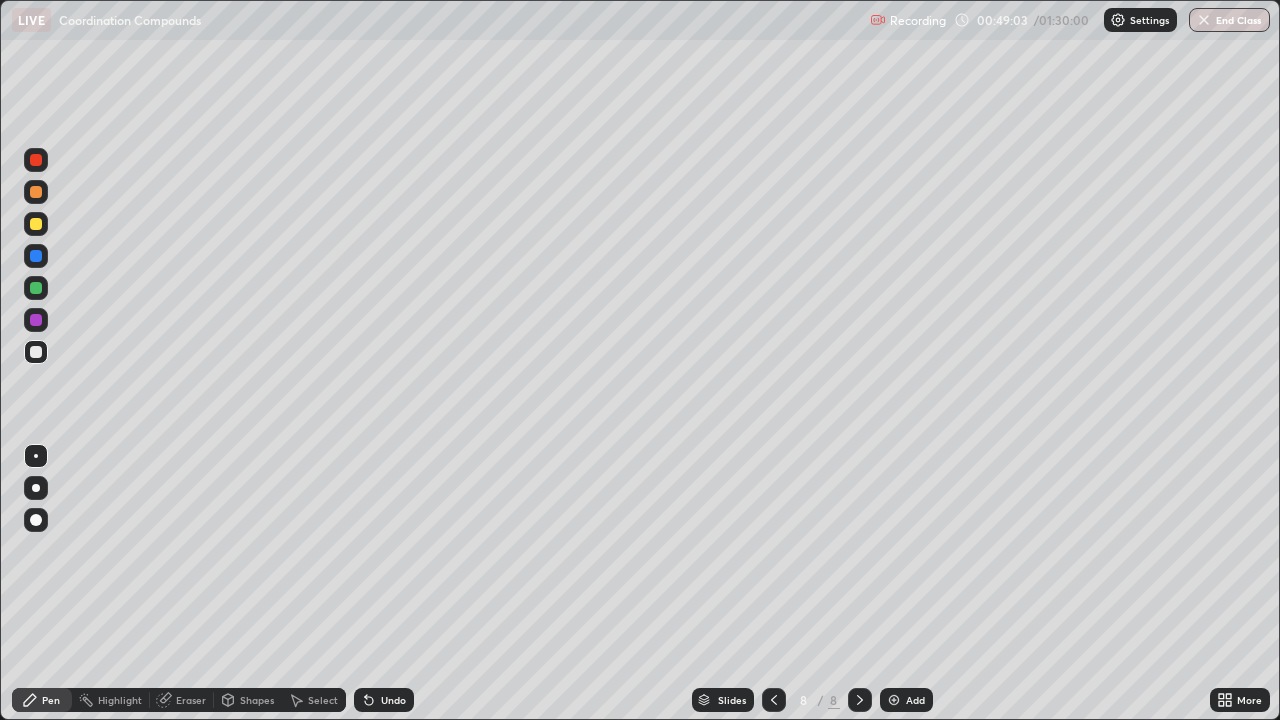 click on "Undo" at bounding box center (384, 700) 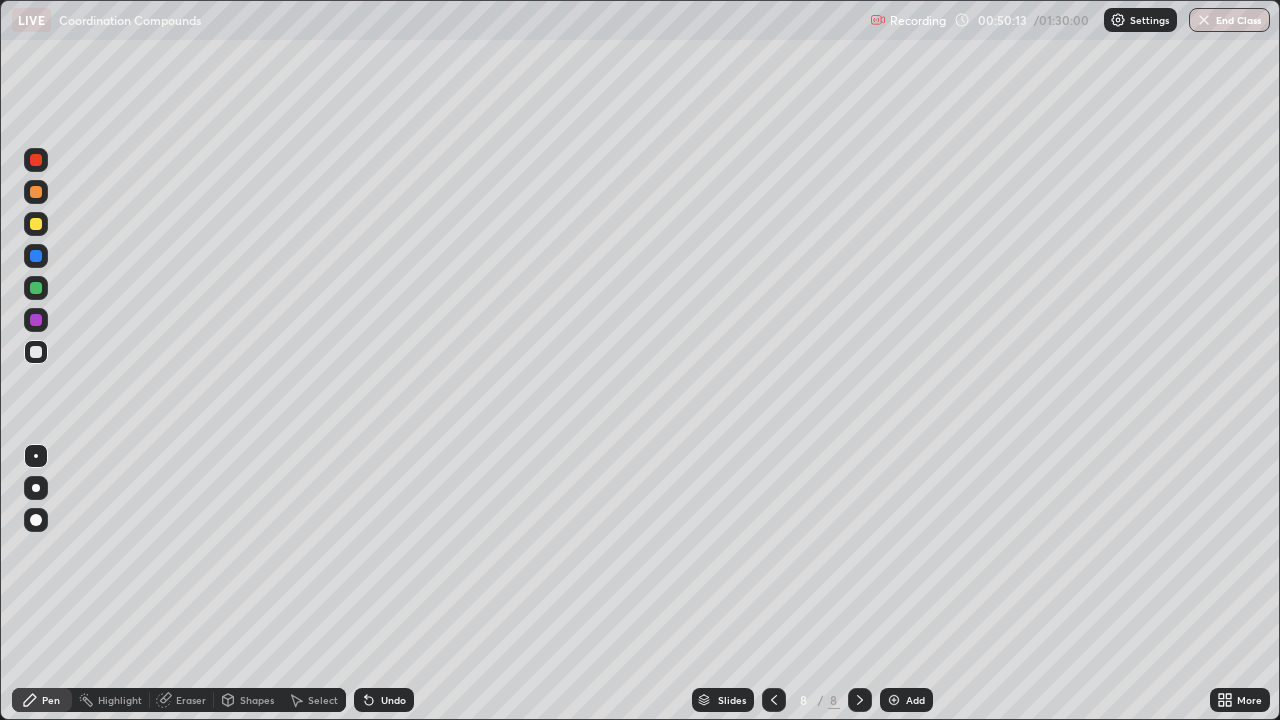 click on "Eraser" at bounding box center [191, 700] 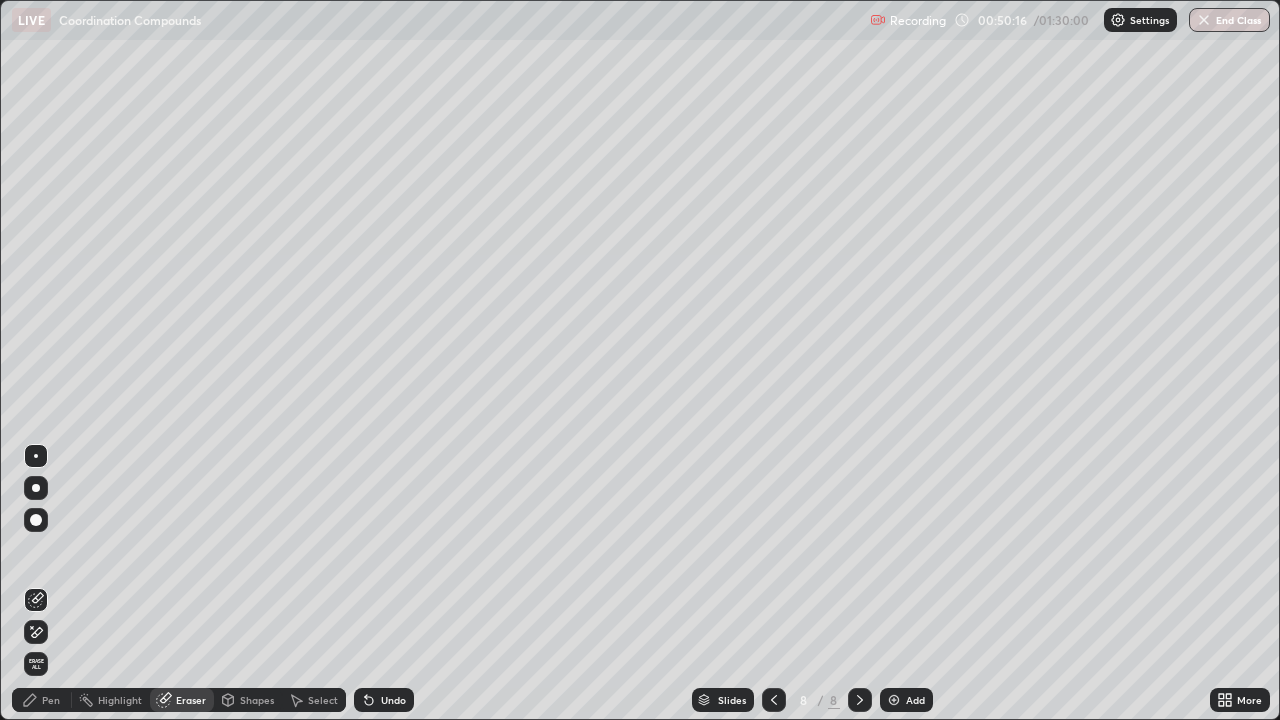 click on "Pen" at bounding box center [51, 700] 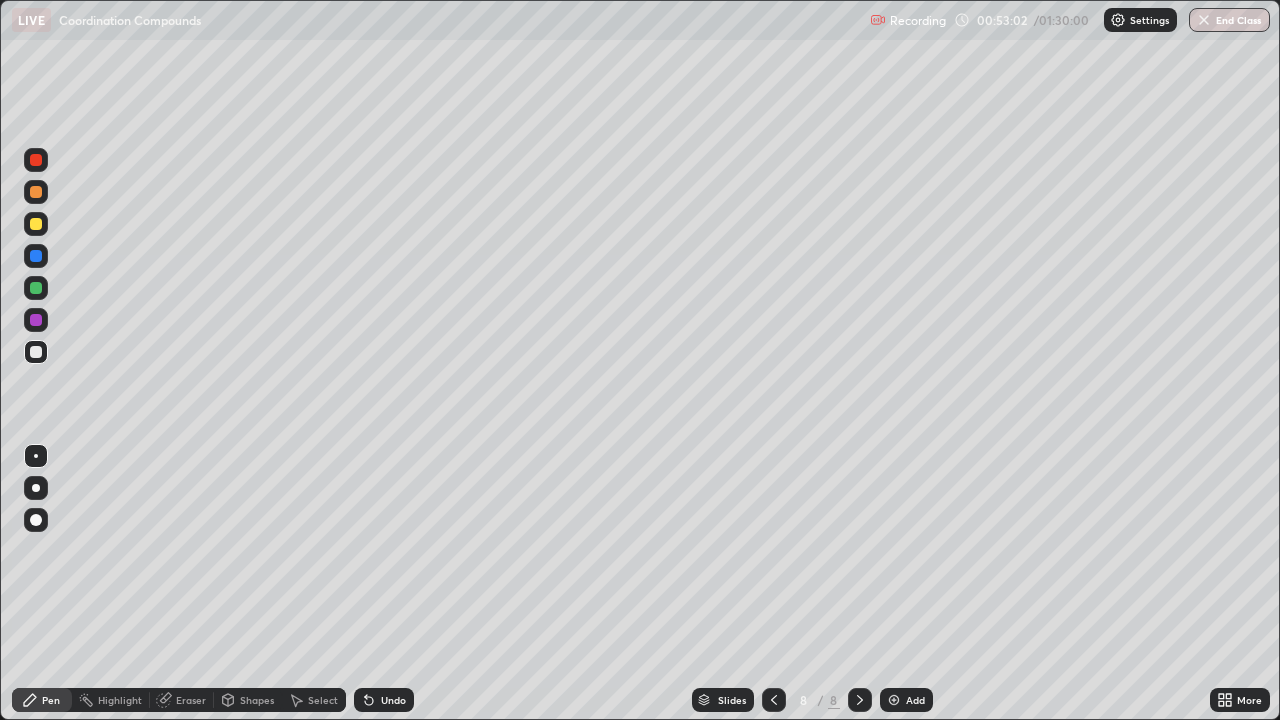 click on "Eraser" at bounding box center [191, 700] 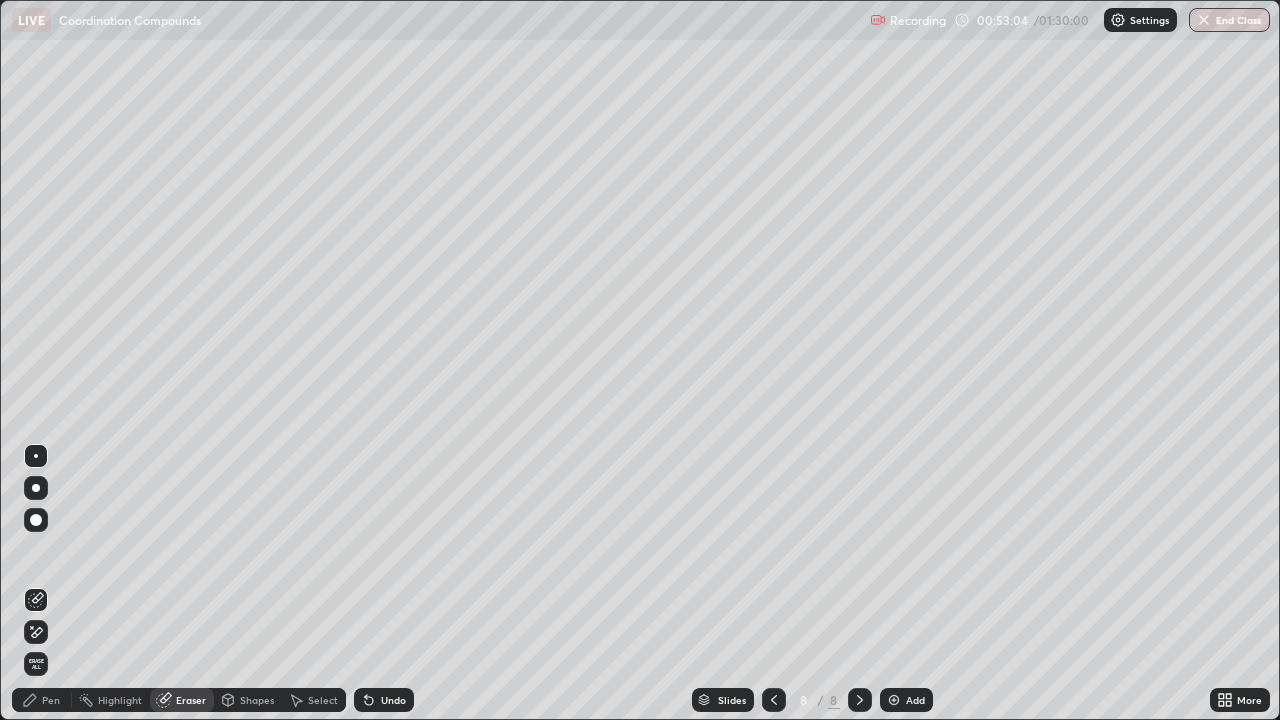 click on "Pen" at bounding box center (42, 700) 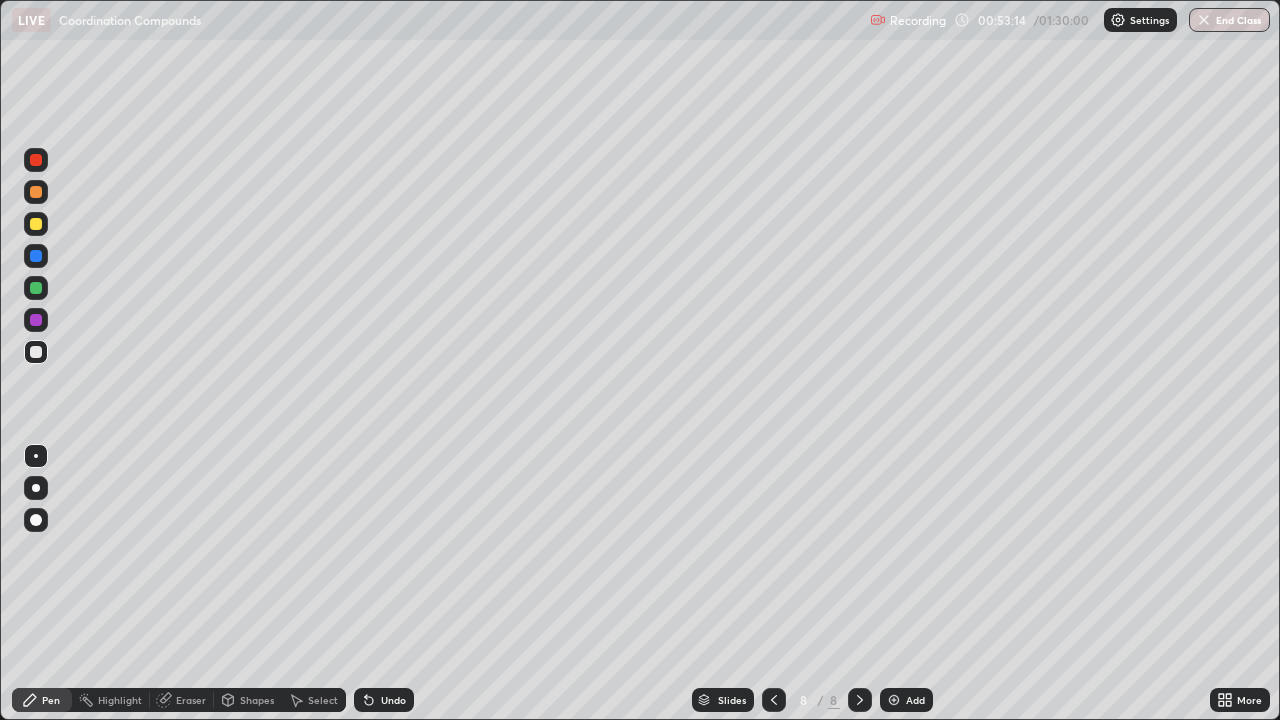click on "Undo" at bounding box center [393, 700] 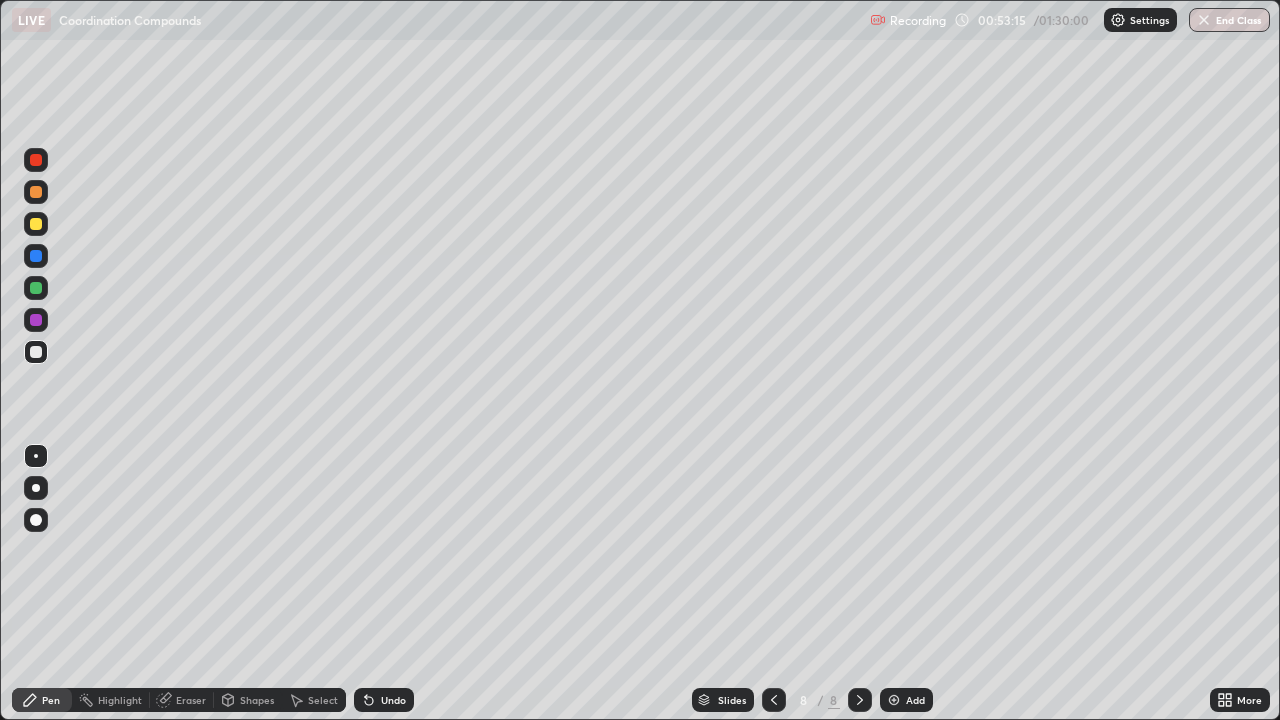 click on "Undo" at bounding box center (384, 700) 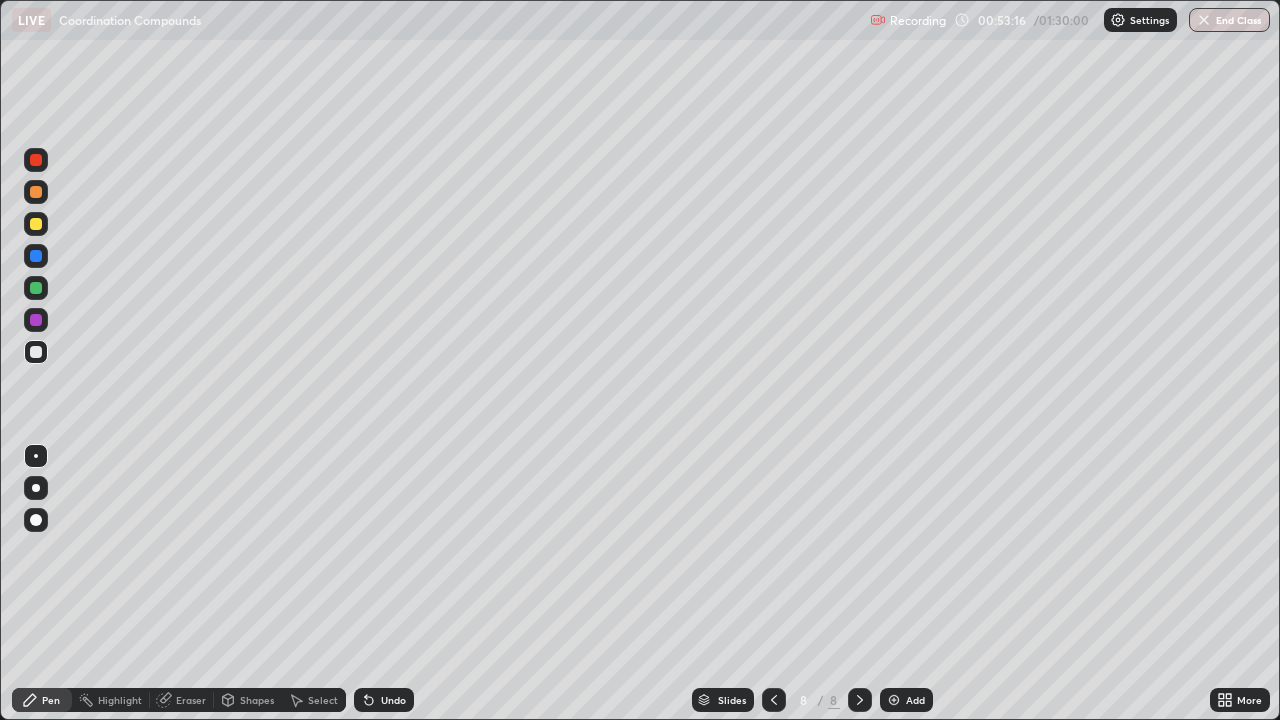 click on "Undo" at bounding box center [393, 700] 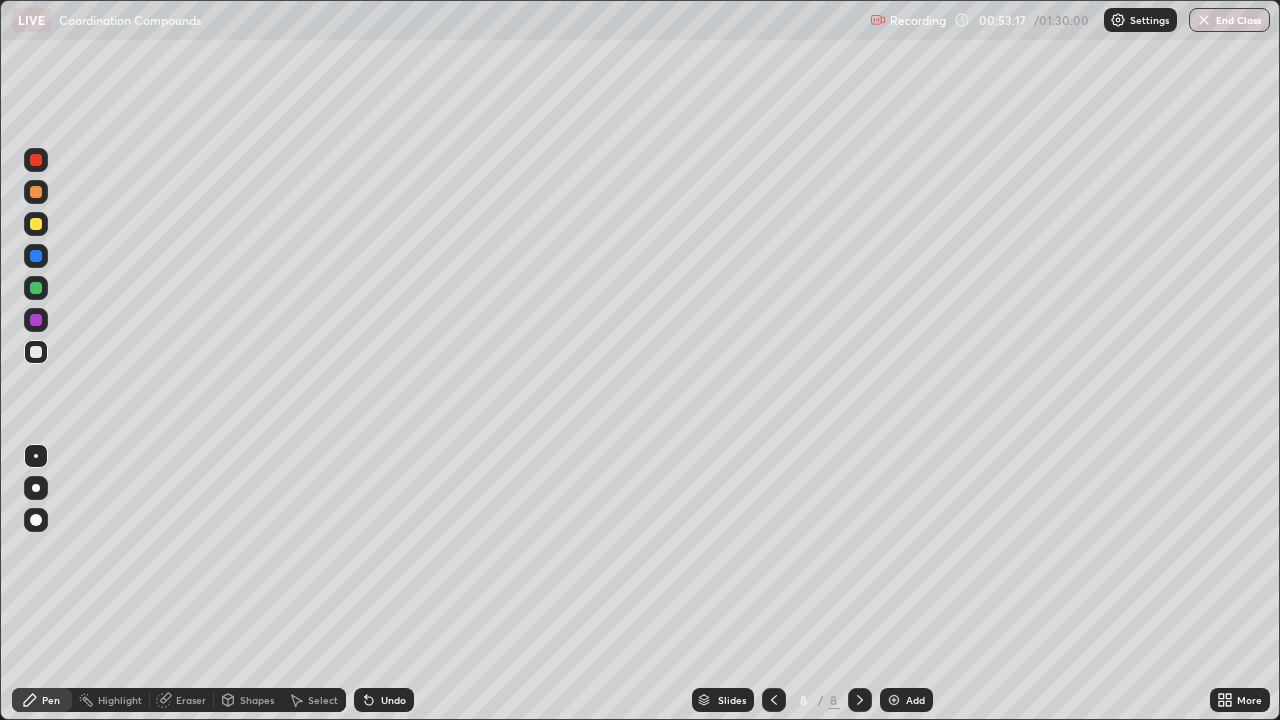 click on "Undo" at bounding box center (393, 700) 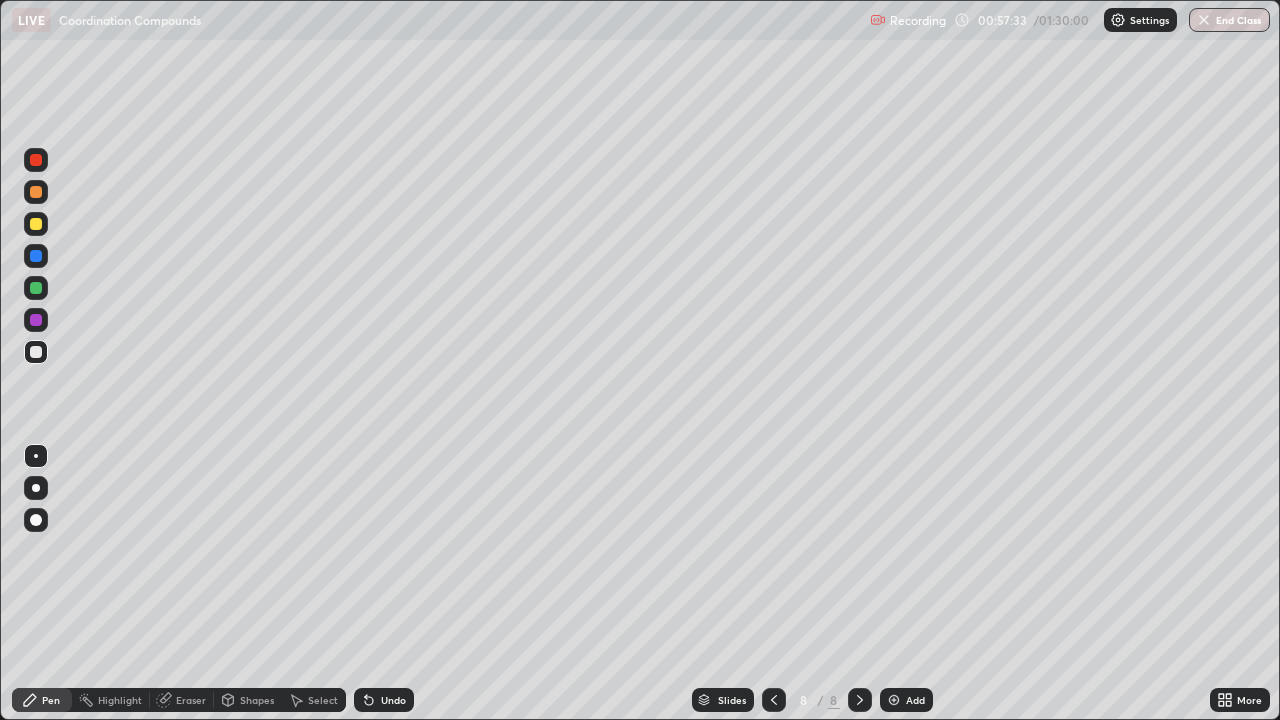 click on "Add" at bounding box center (906, 700) 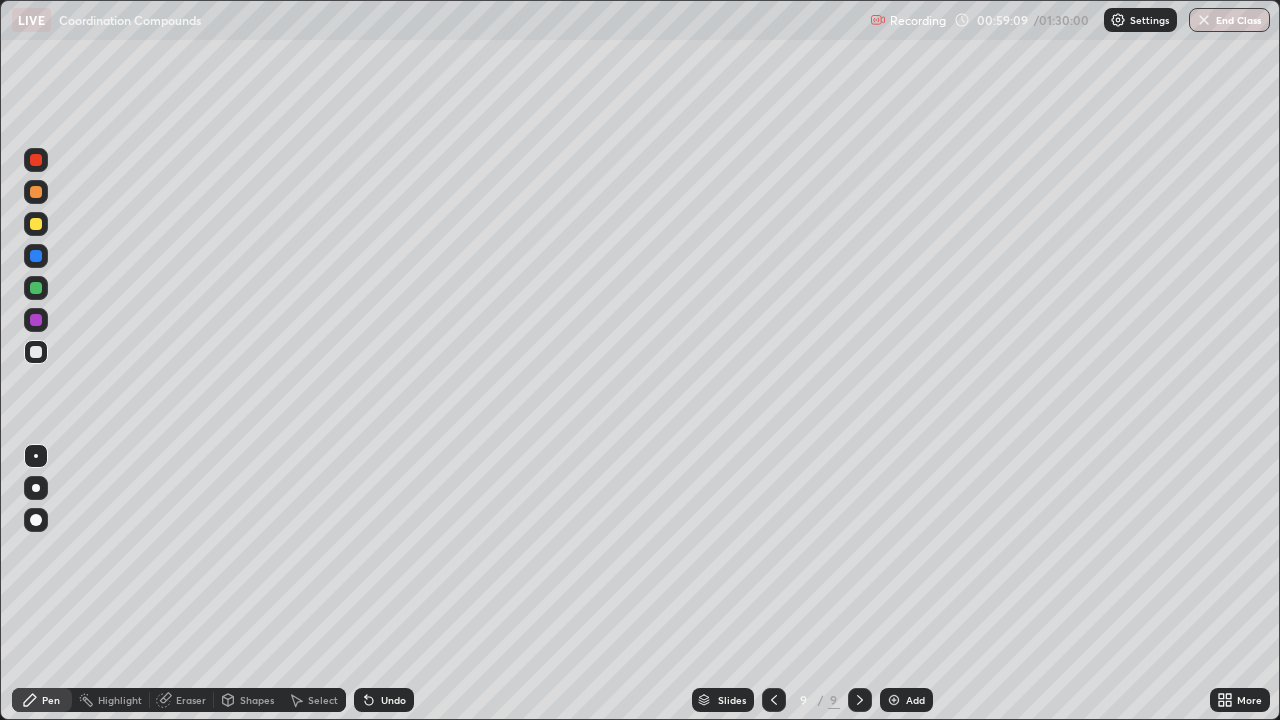 click 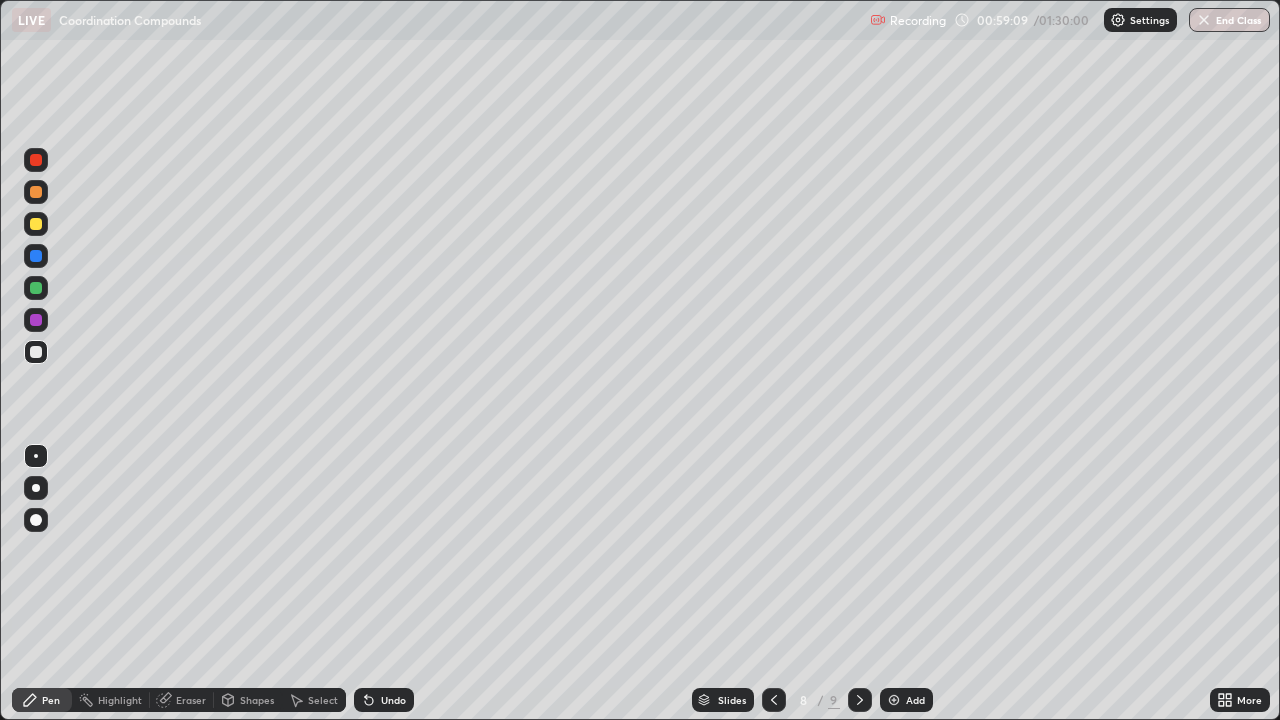 click 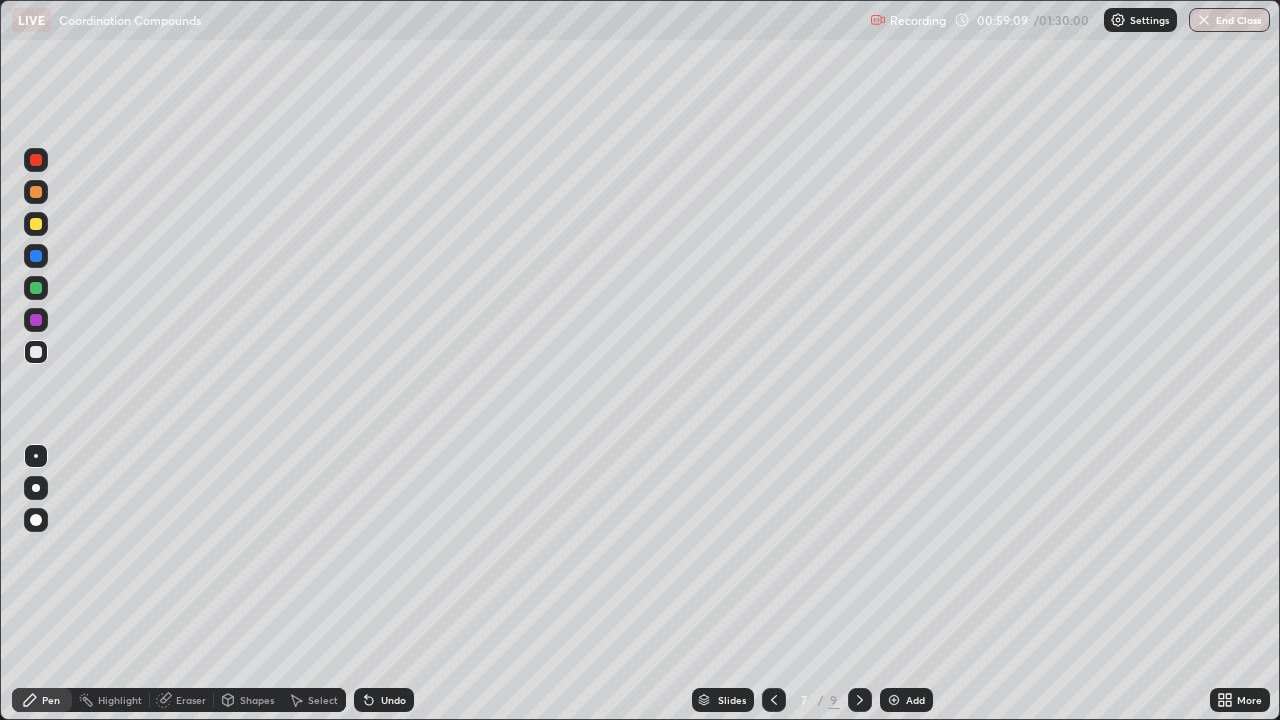 click at bounding box center [774, 700] 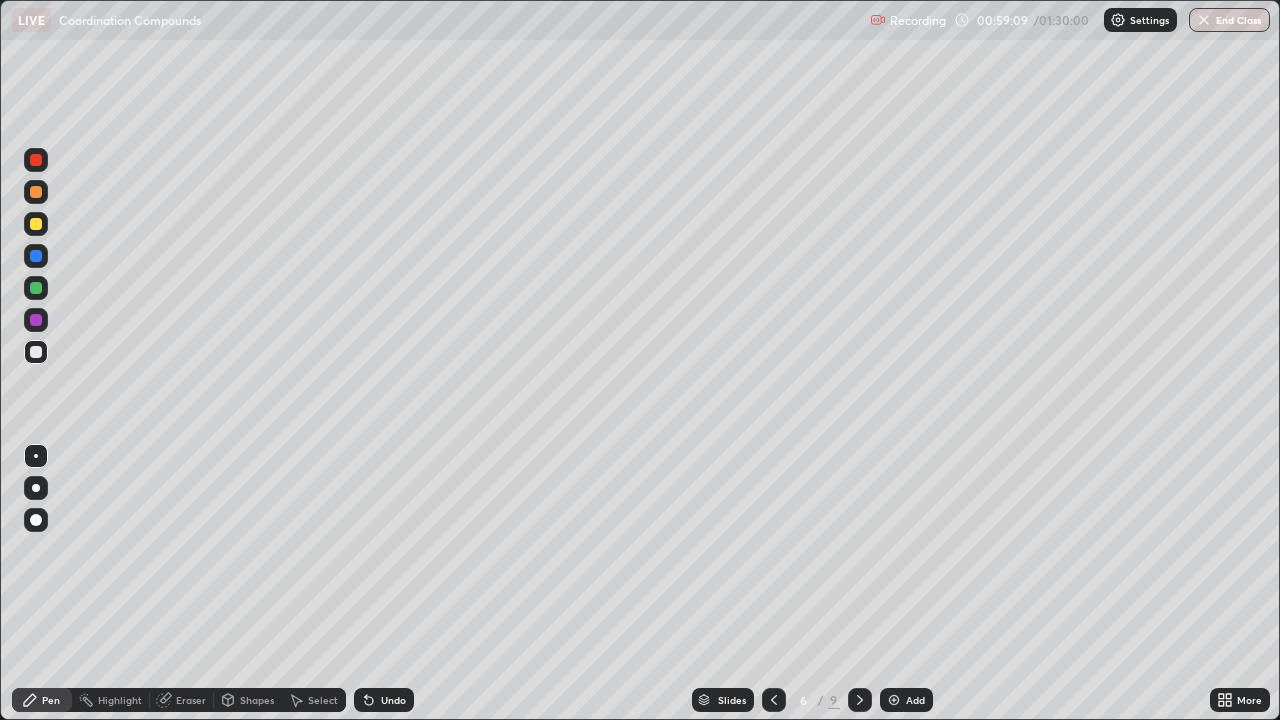 click at bounding box center [774, 700] 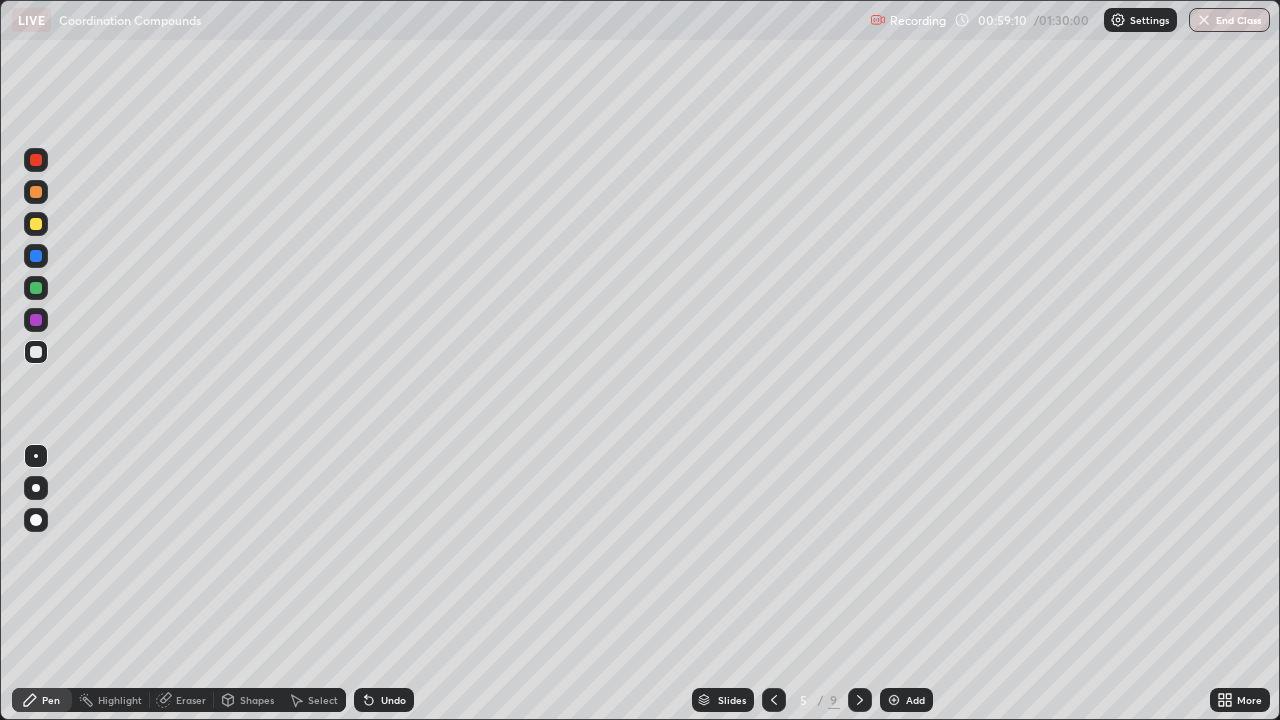 click at bounding box center [774, 700] 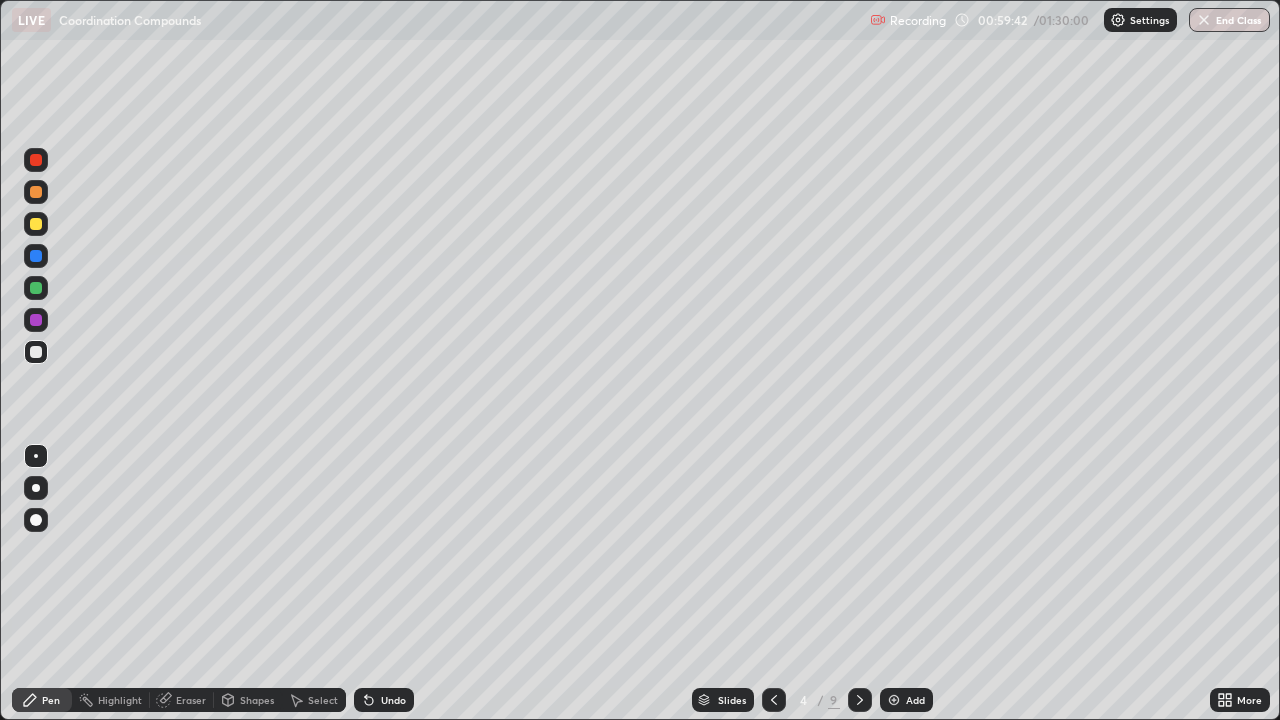 click 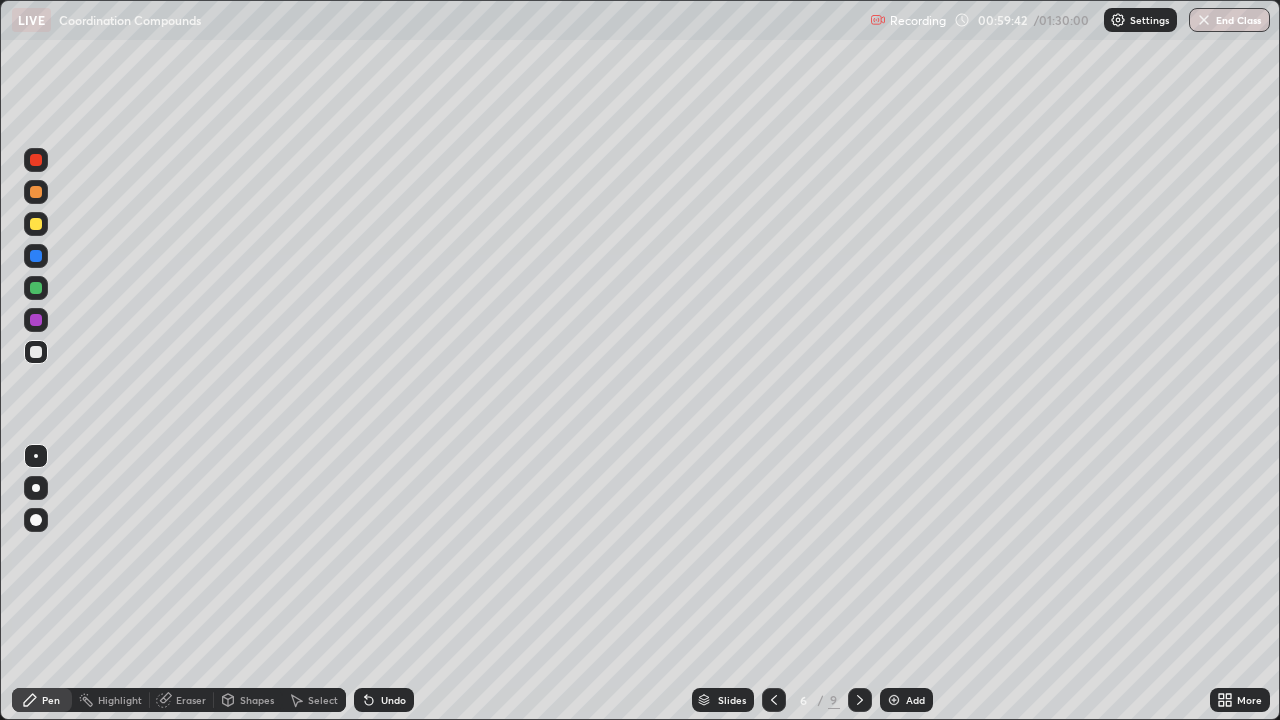 click at bounding box center (860, 700) 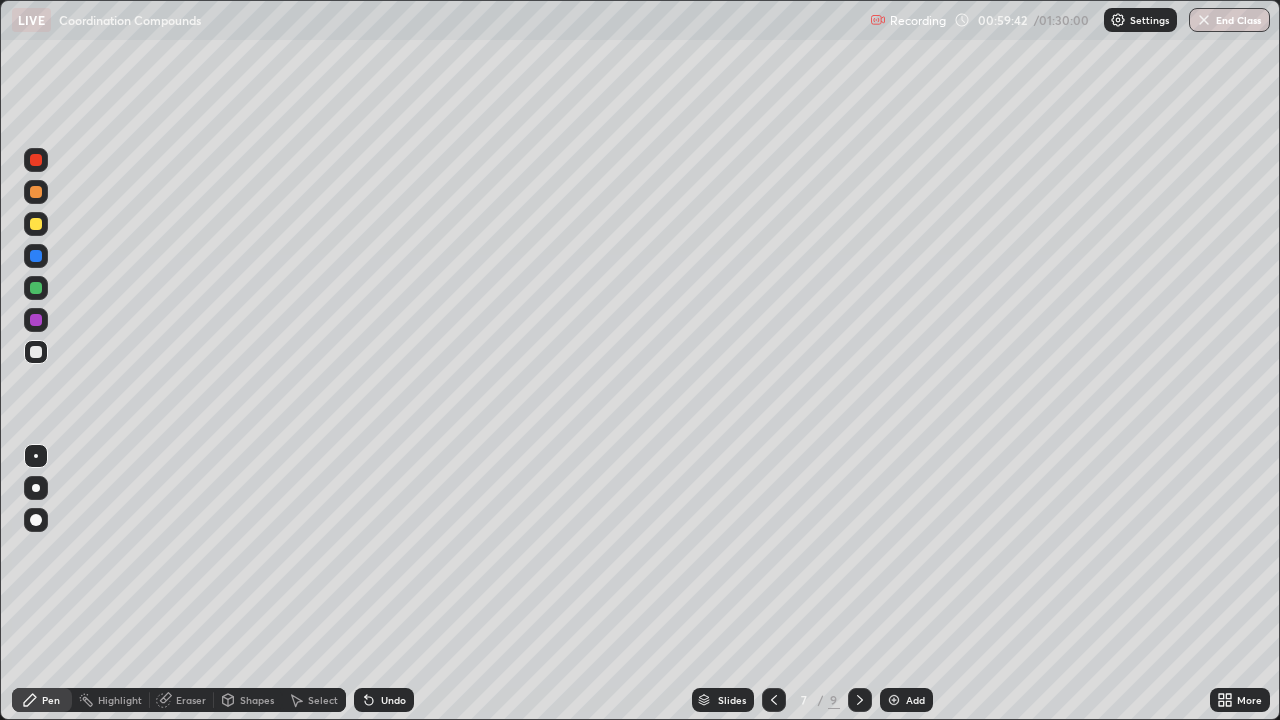 click 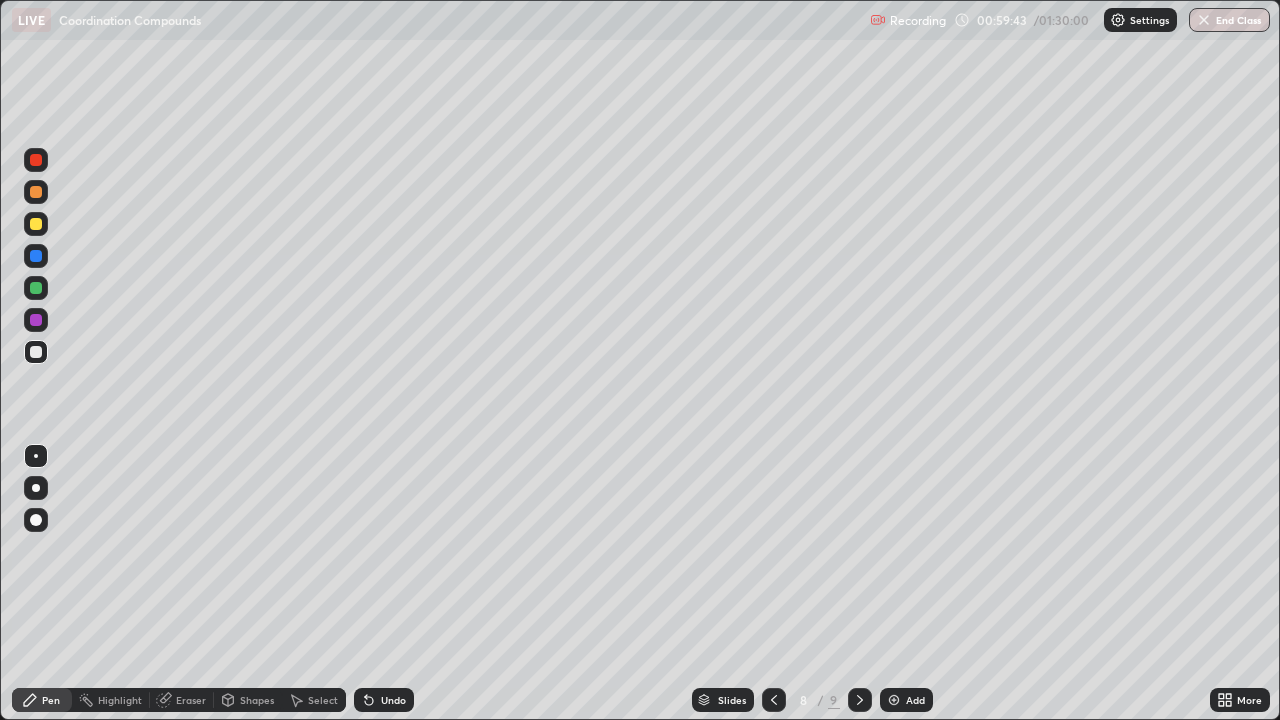 click 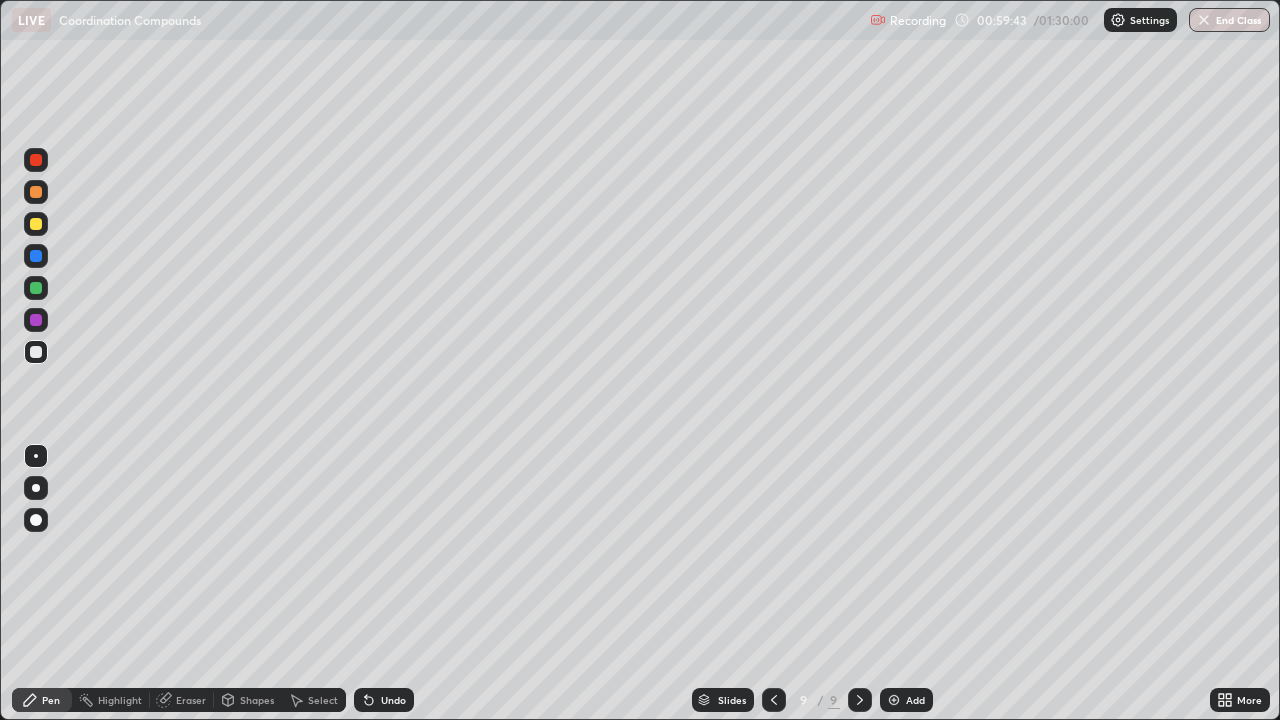 click 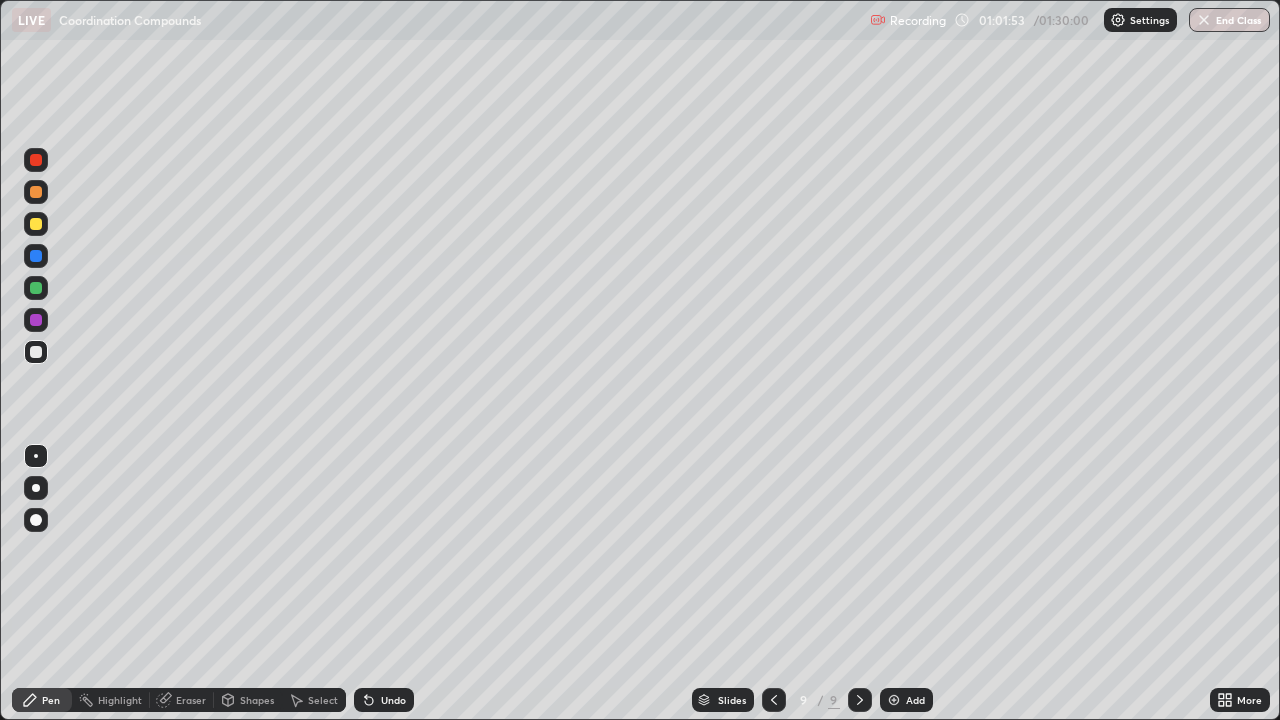 click on "Eraser" at bounding box center (191, 700) 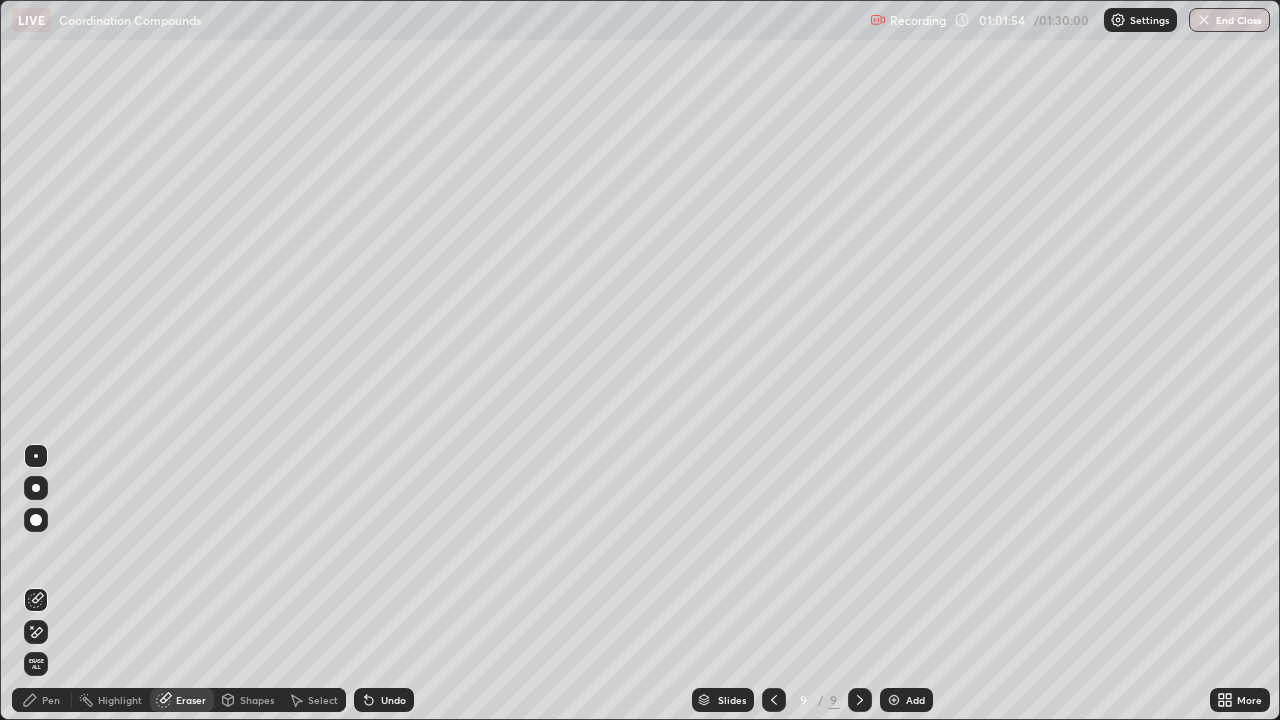 click on "Pen" at bounding box center (51, 700) 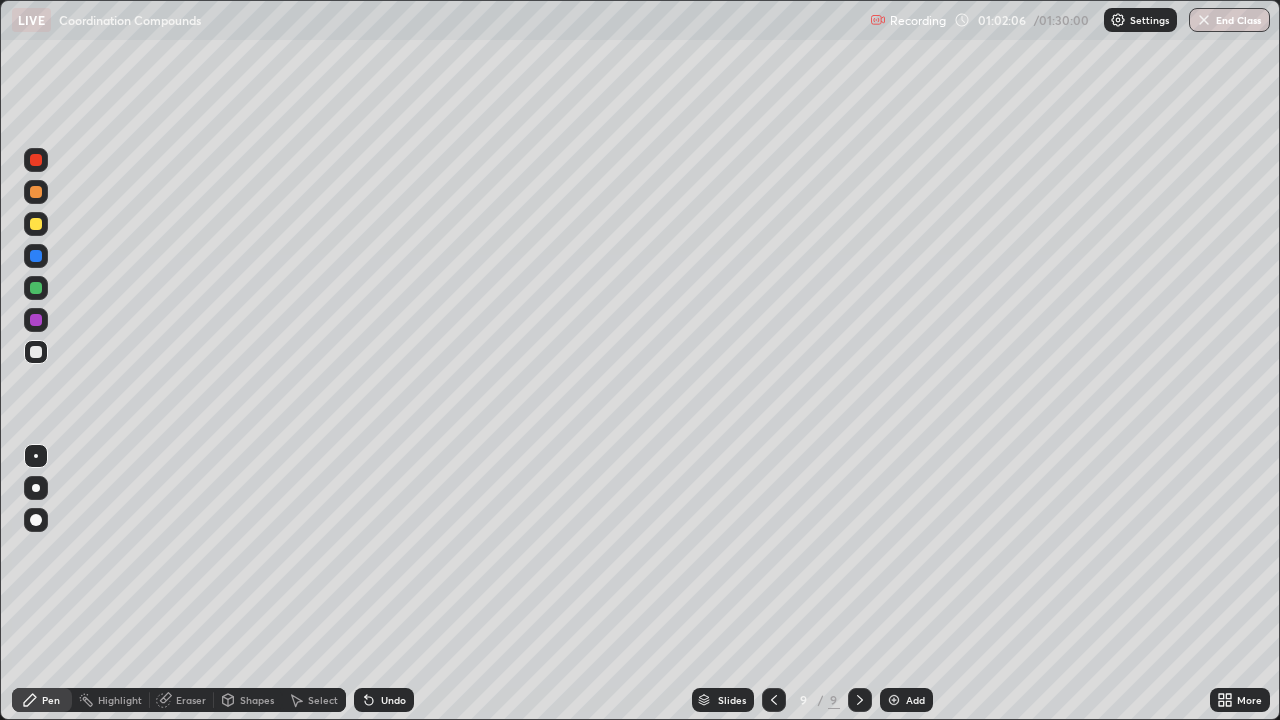 click 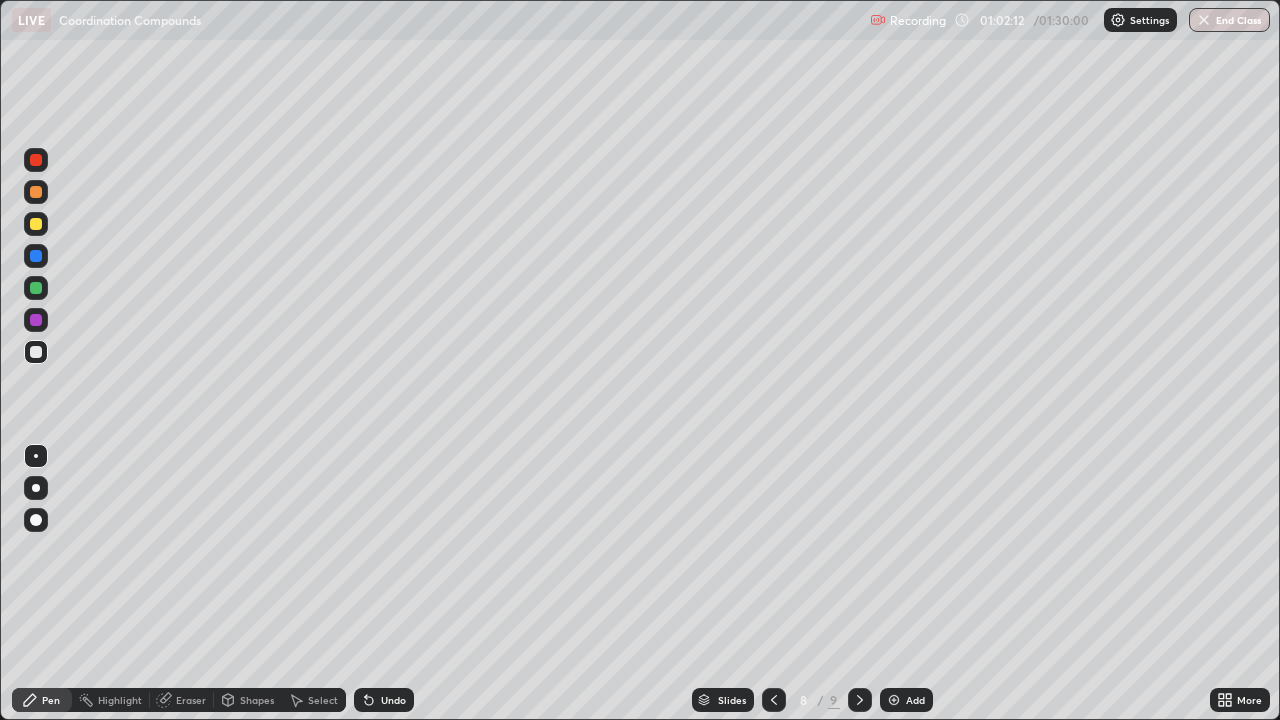 click 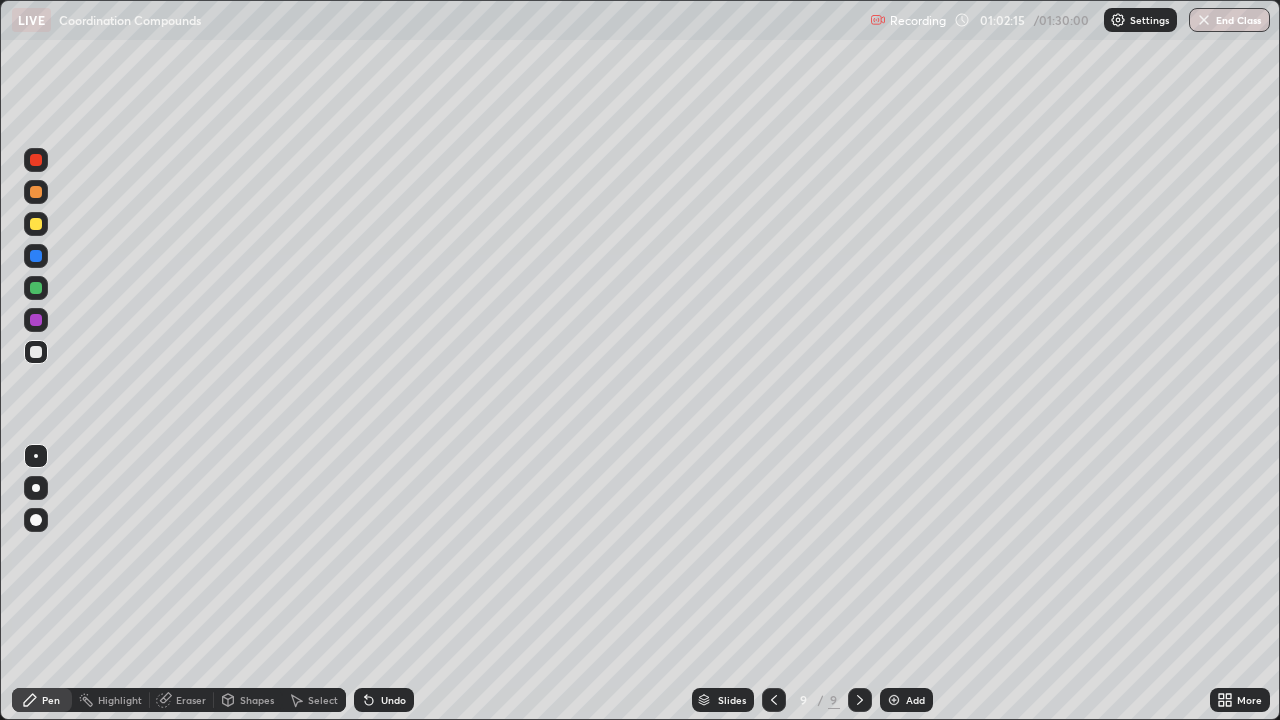 click 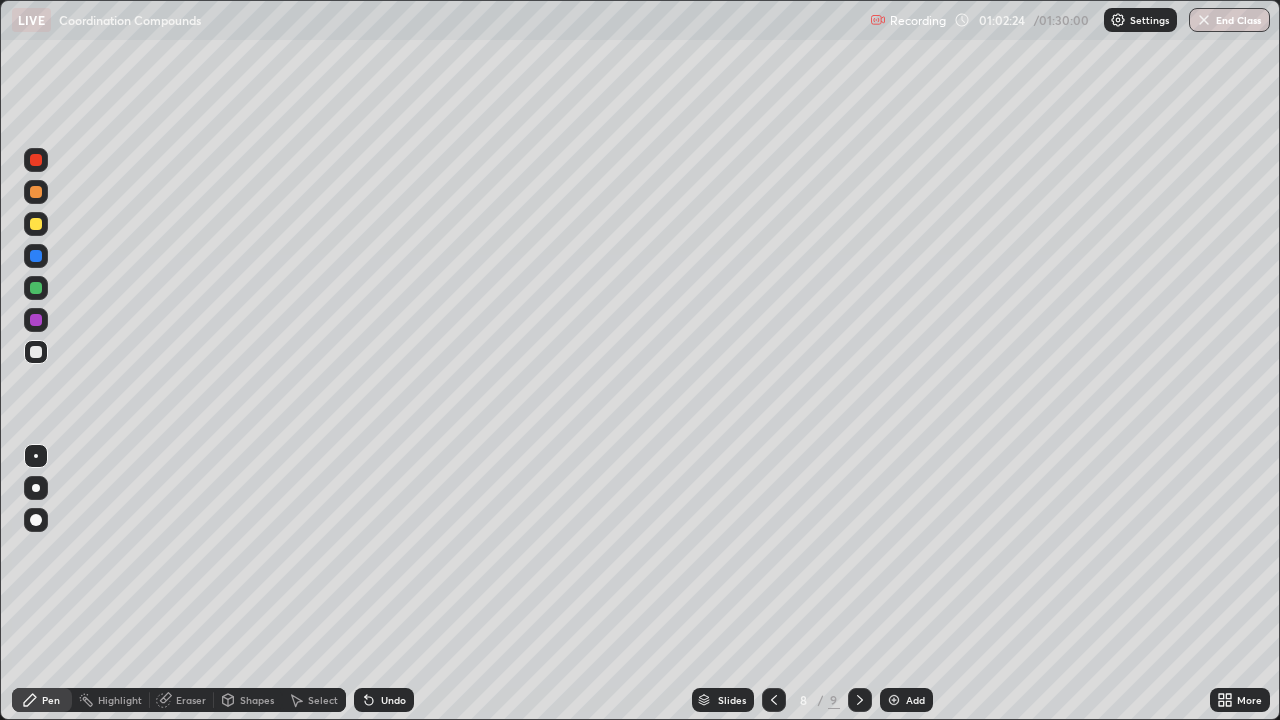click 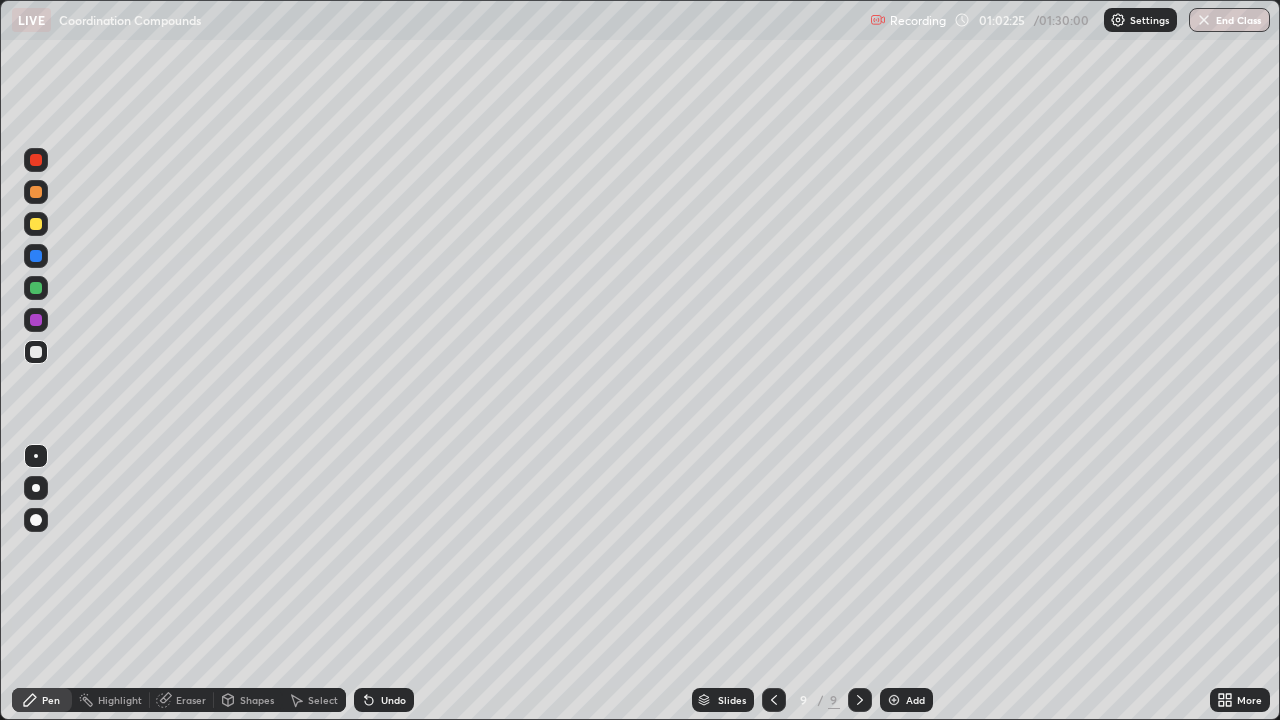click 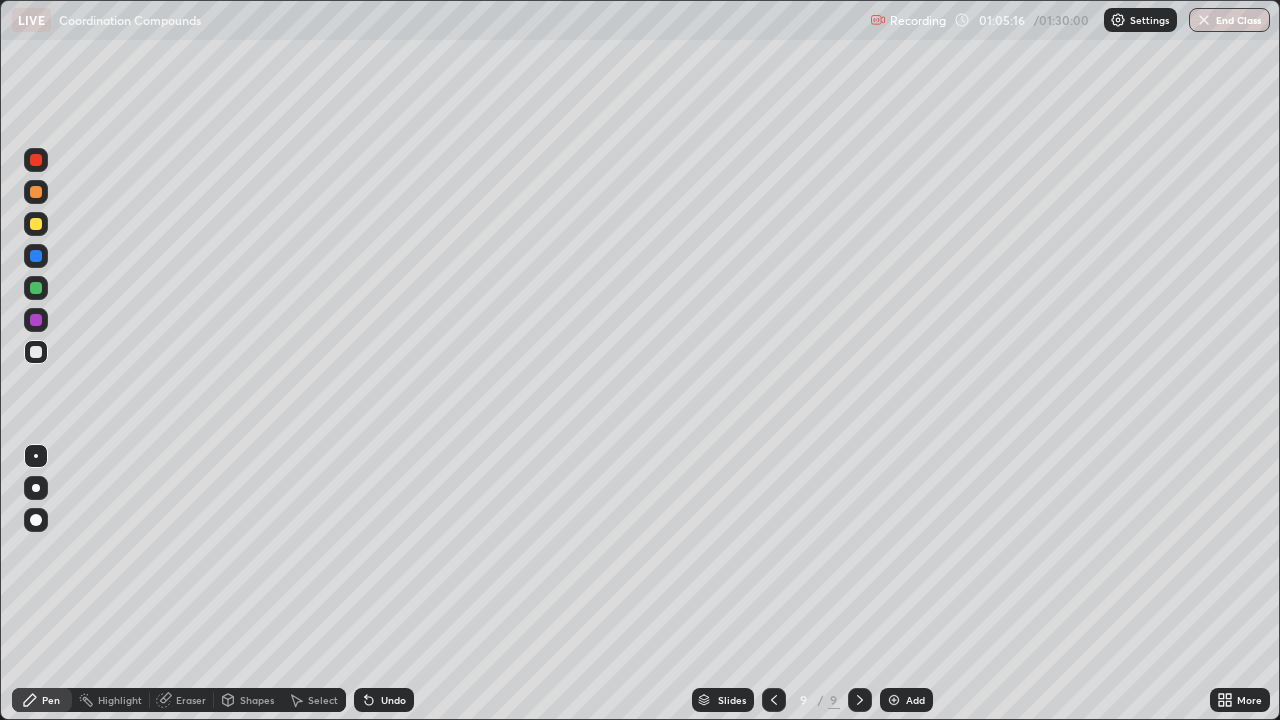 click on "Add" at bounding box center [915, 700] 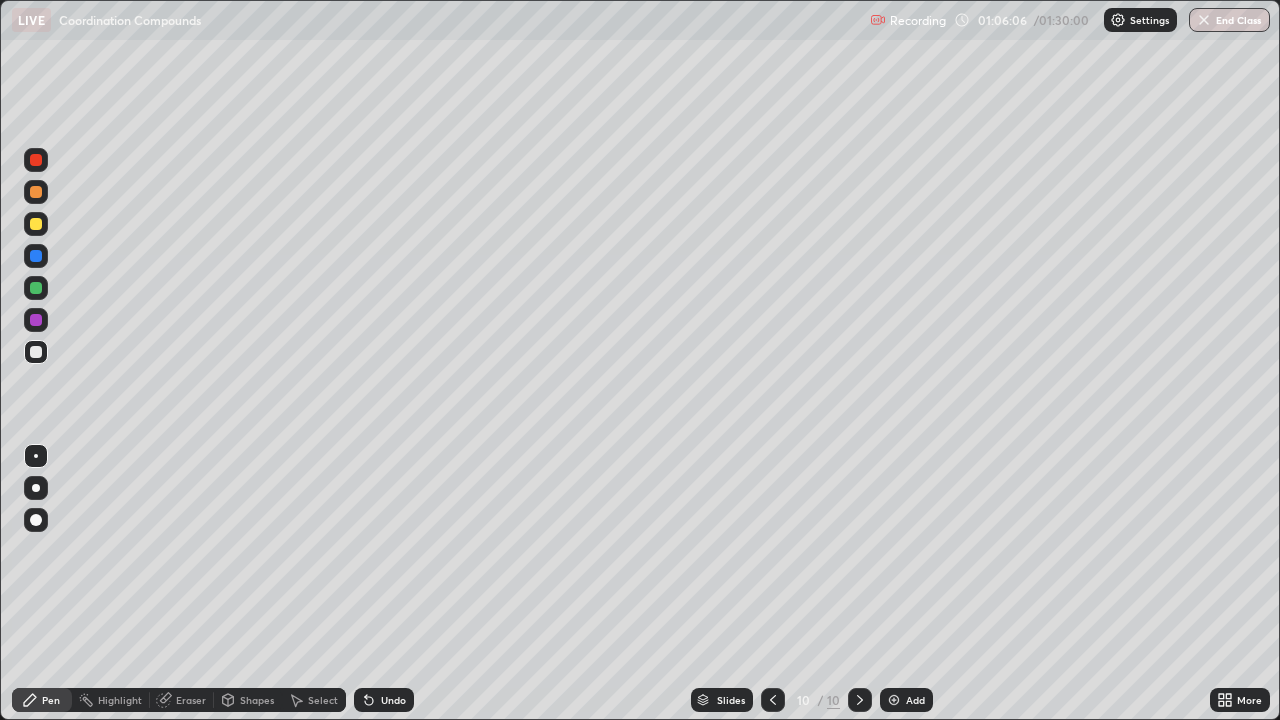 click at bounding box center [36, 256] 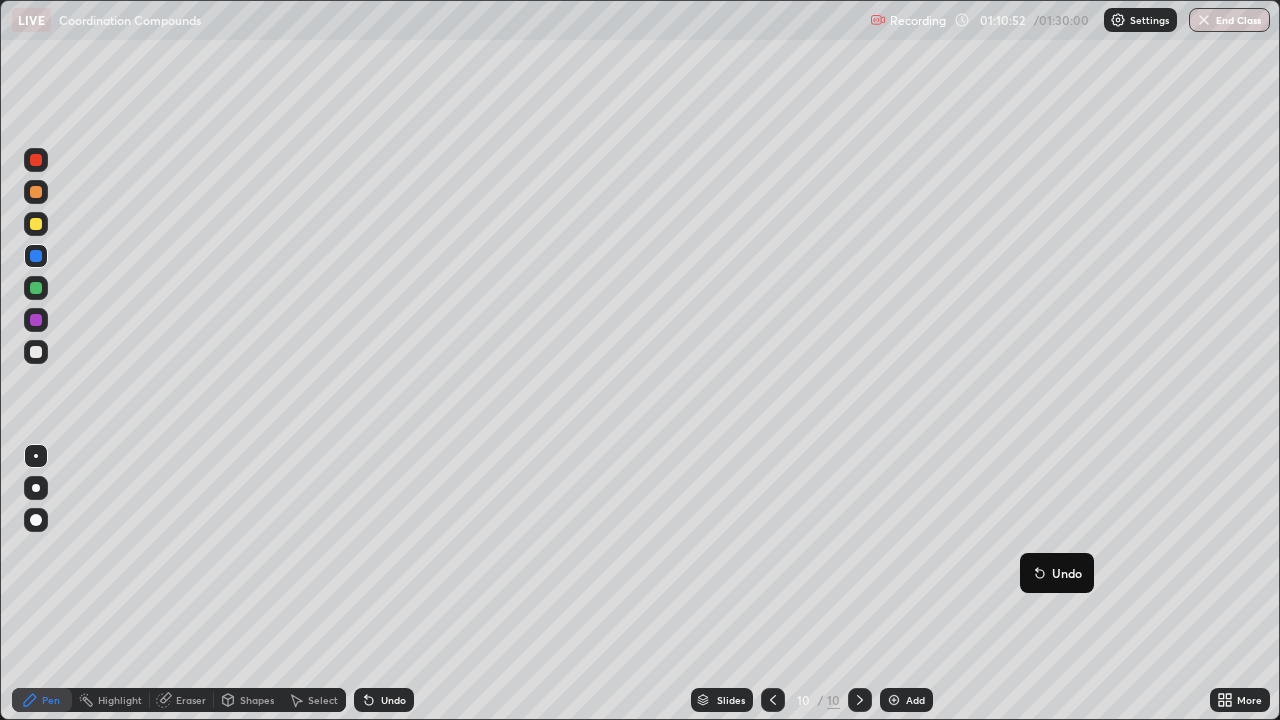 click on "Undo" at bounding box center [1057, 573] 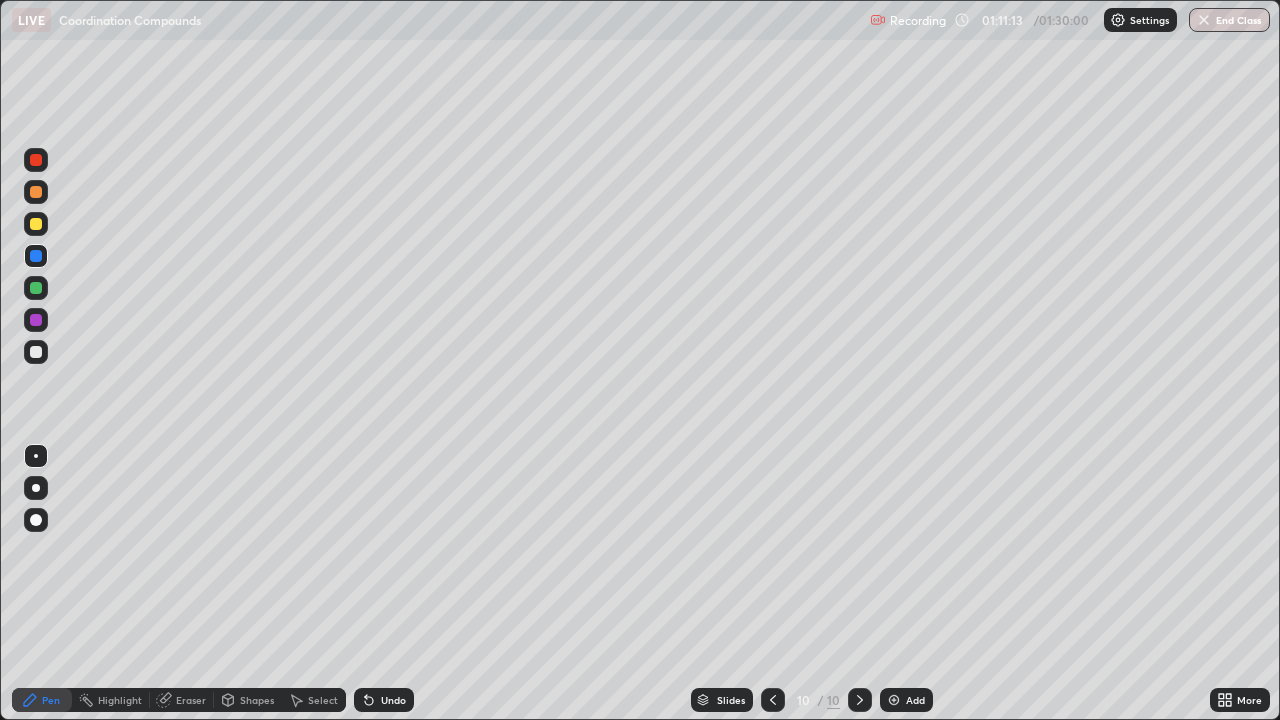 click on "Undo" at bounding box center [384, 700] 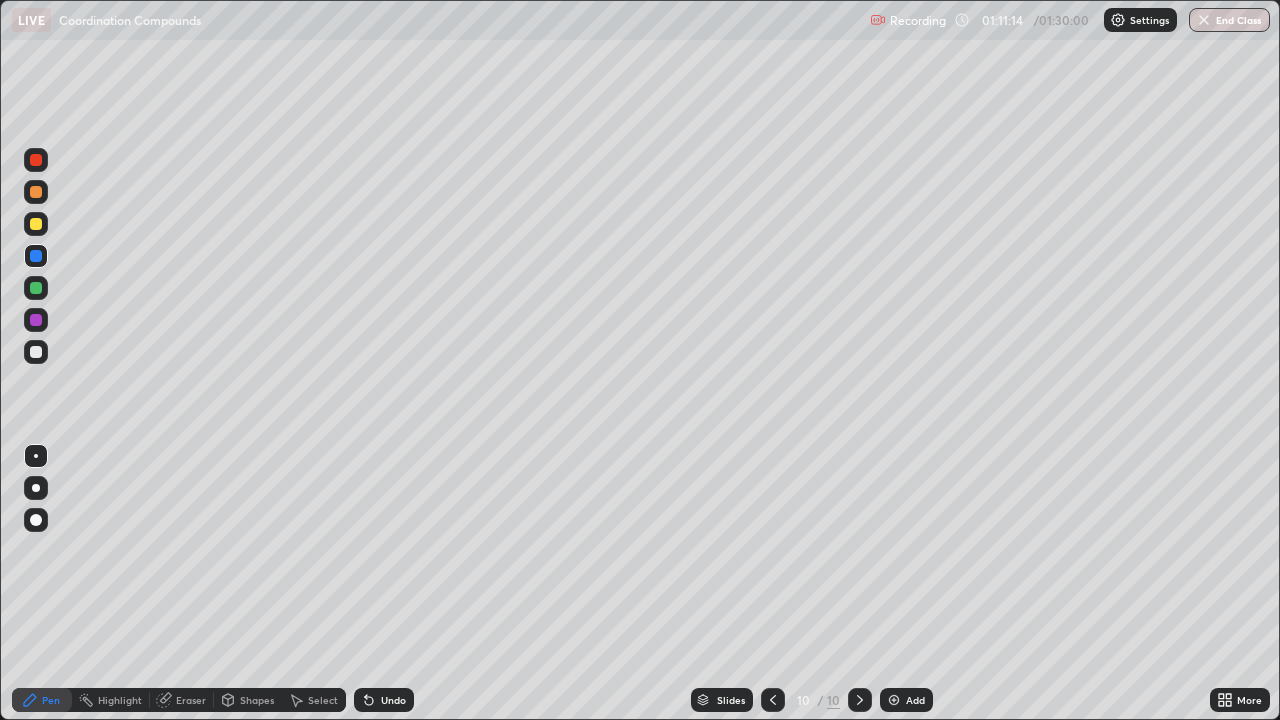 click 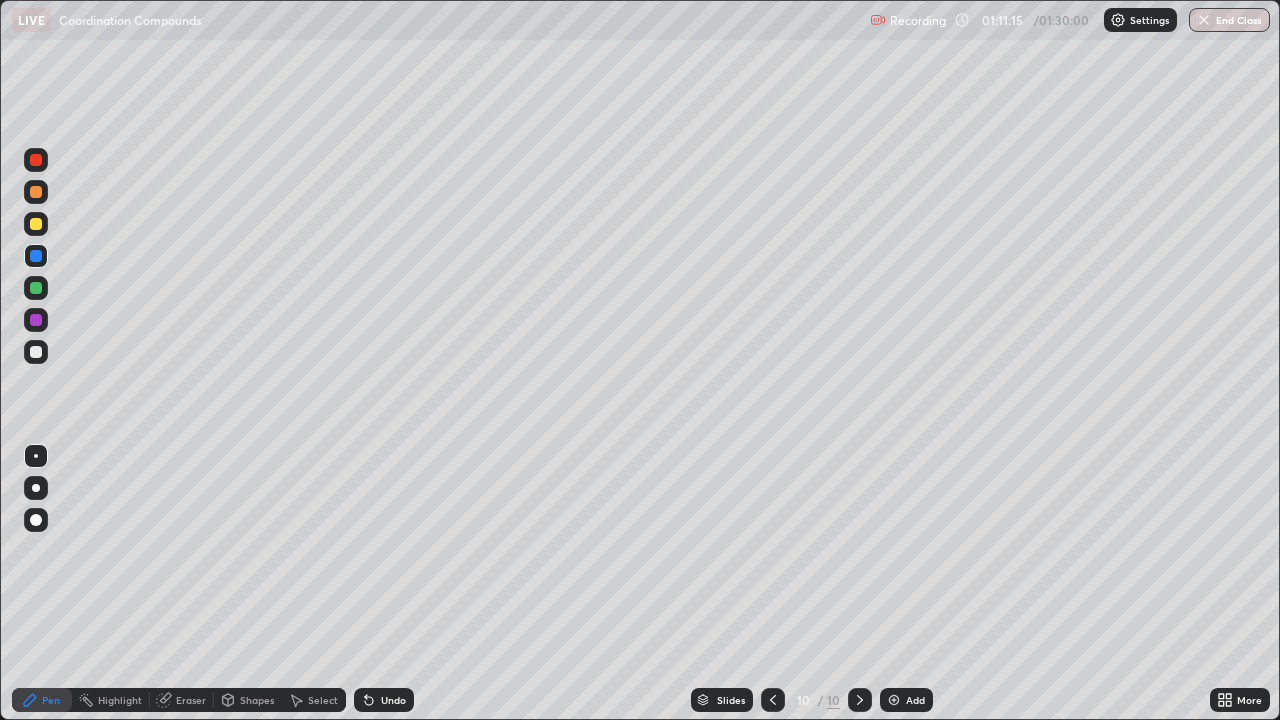 click on "Undo" at bounding box center [393, 700] 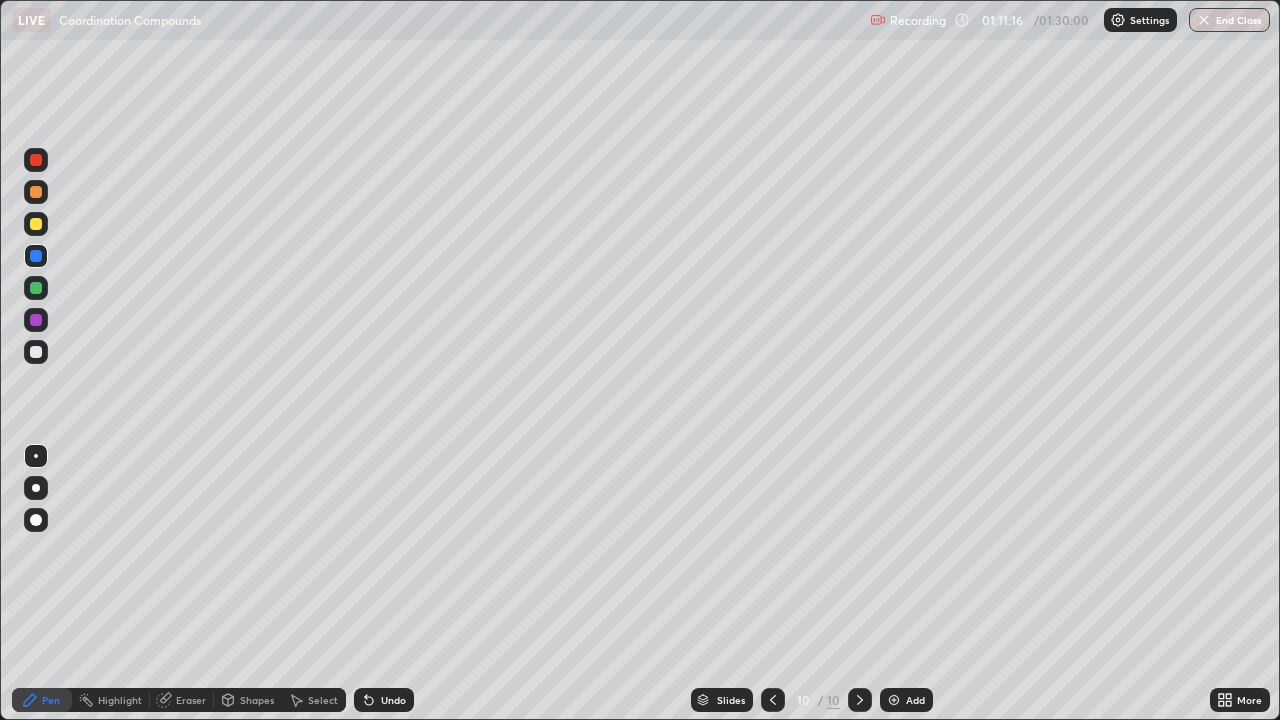 click on "Undo" at bounding box center [393, 700] 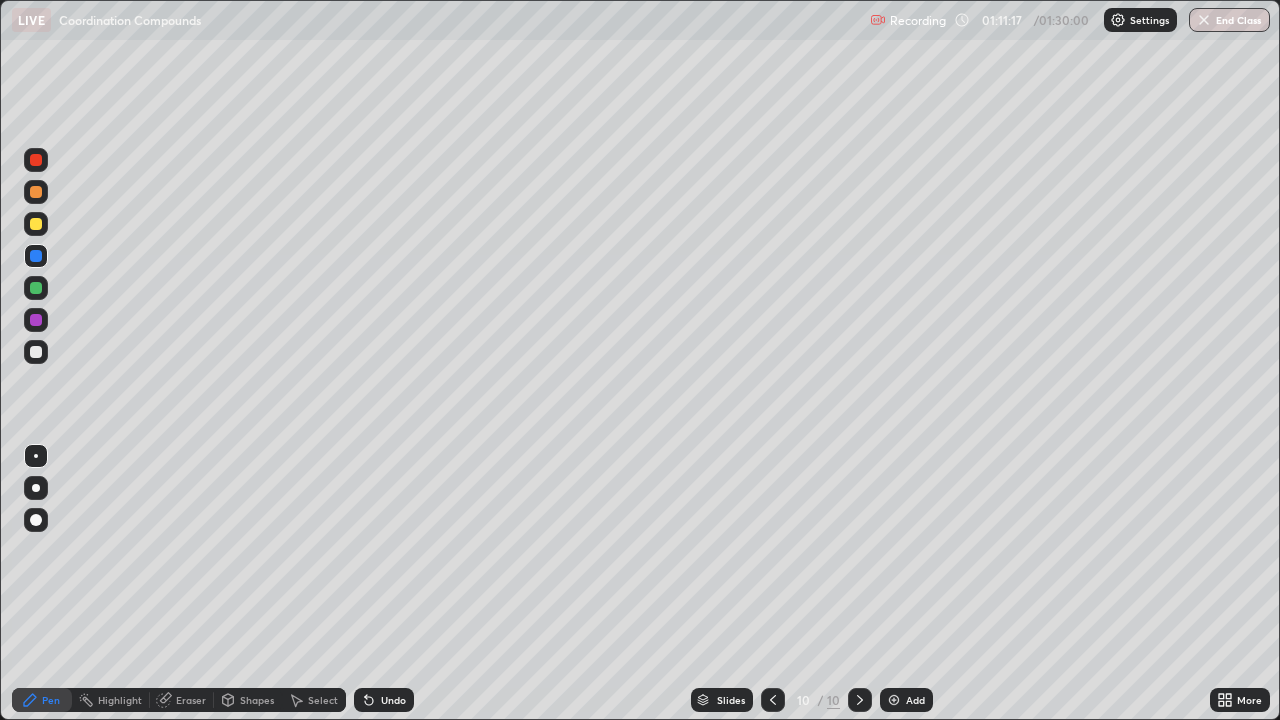 click on "Undo" at bounding box center (393, 700) 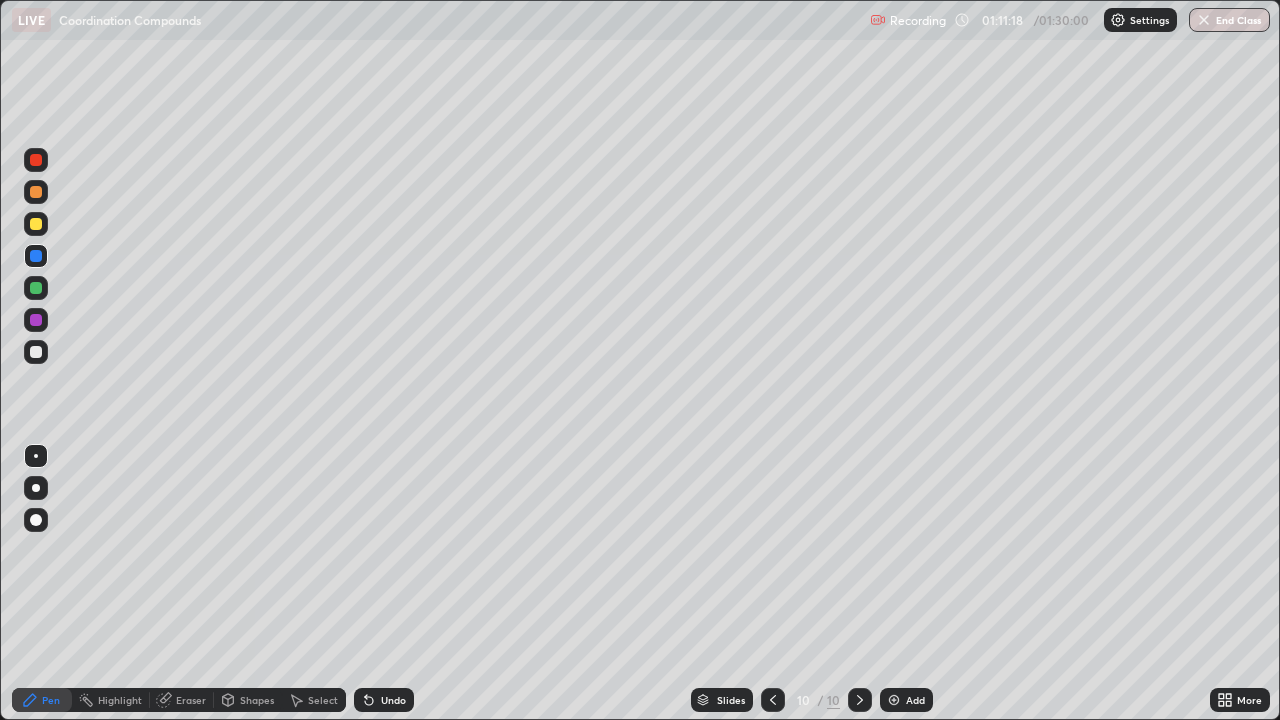 click on "Select" at bounding box center [323, 700] 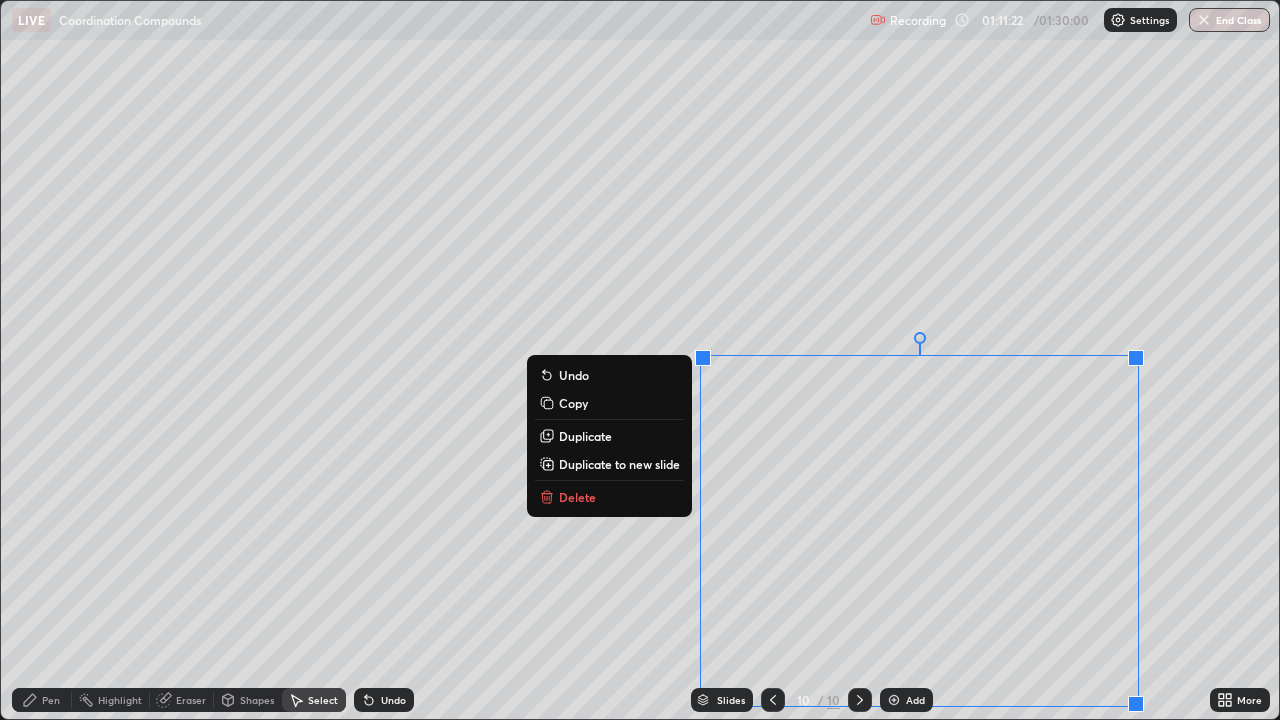 click on "Delete" at bounding box center [577, 497] 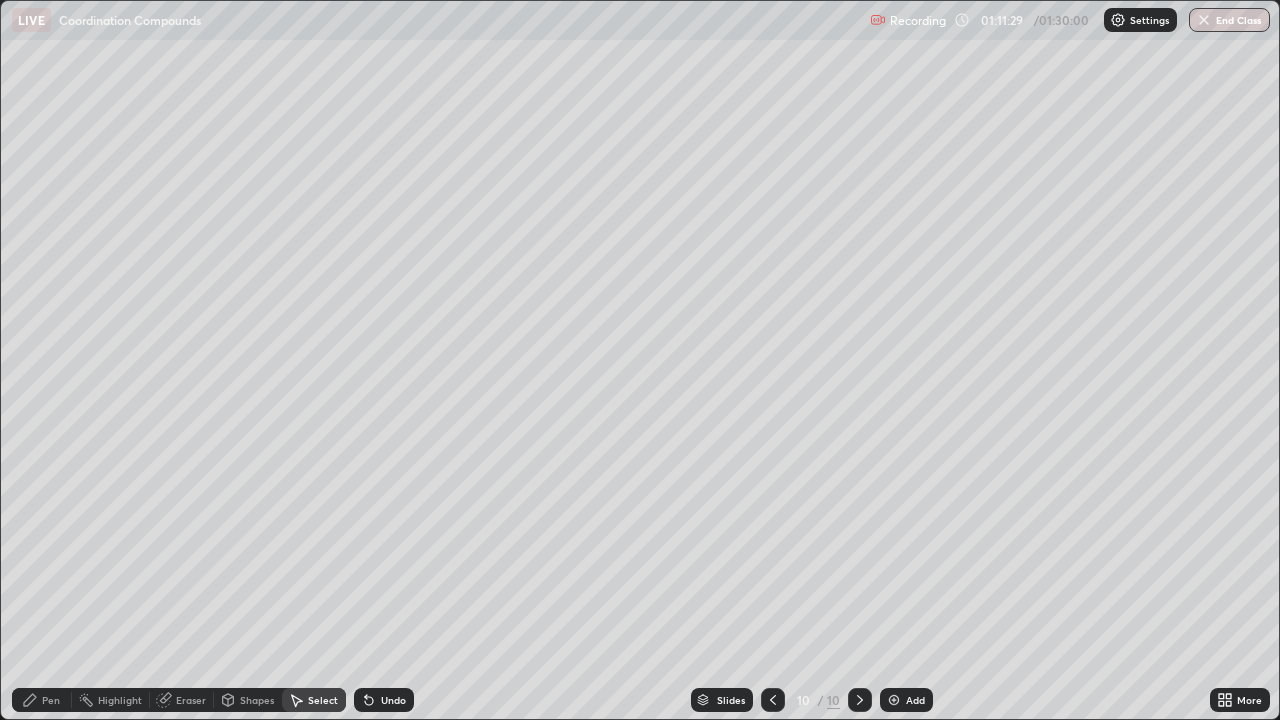 click 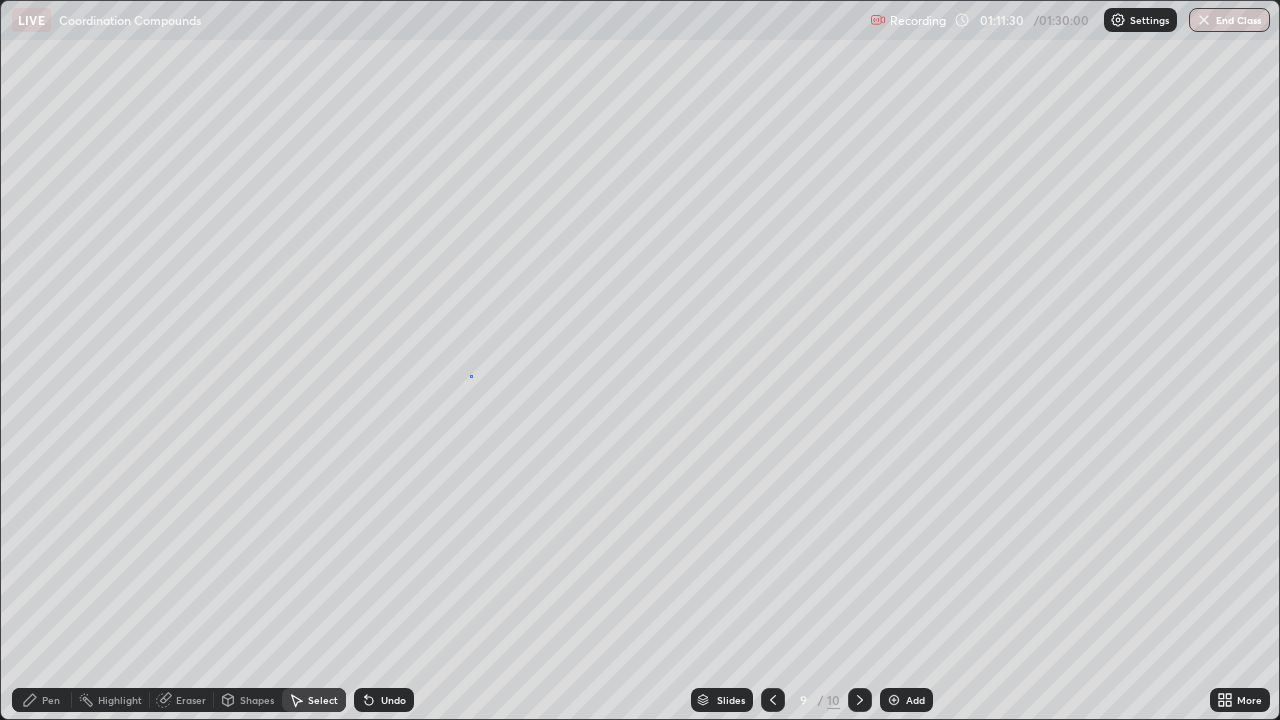 click on "0 ° Undo Copy Duplicate Duplicate to new slide Delete" at bounding box center (640, 360) 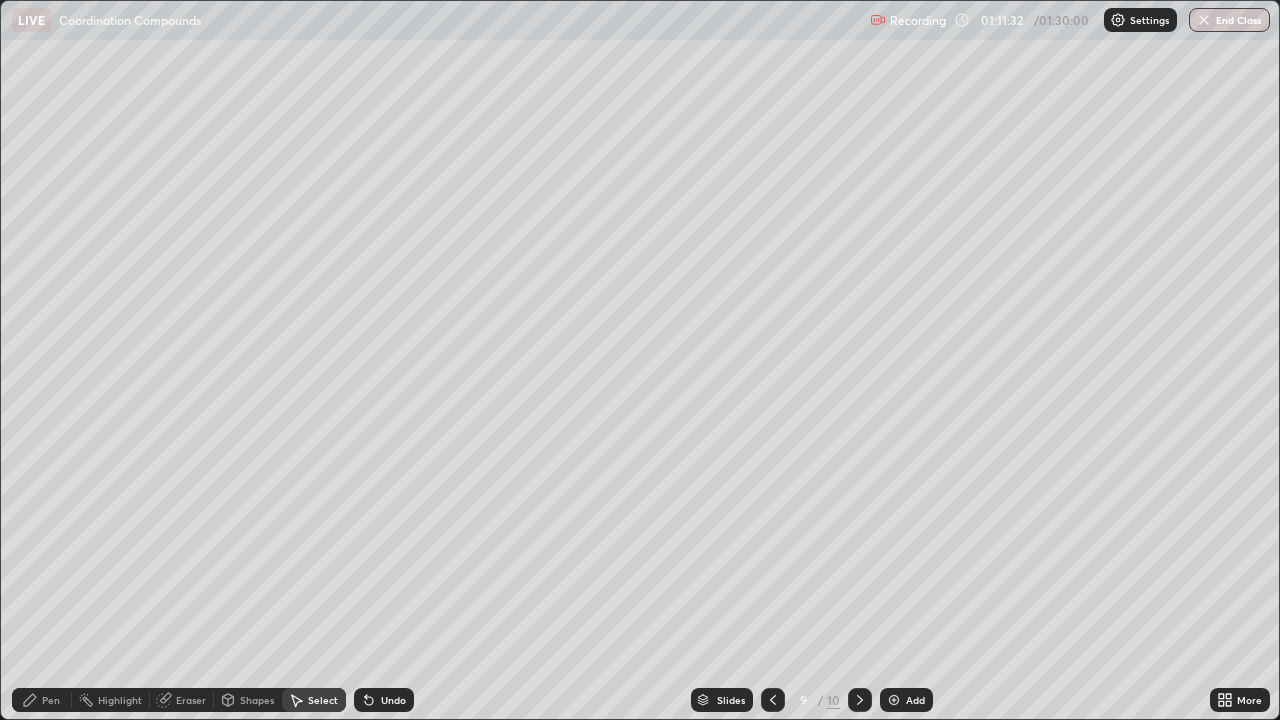 click 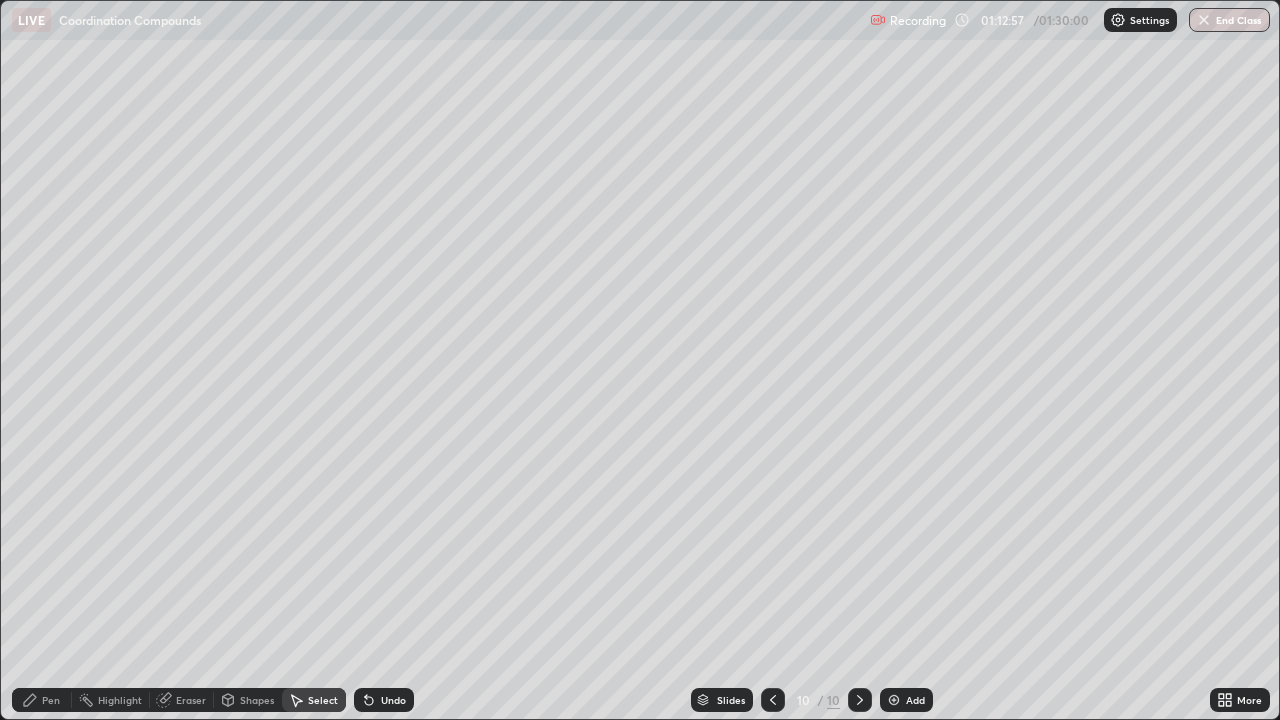 click on "Add" at bounding box center (915, 700) 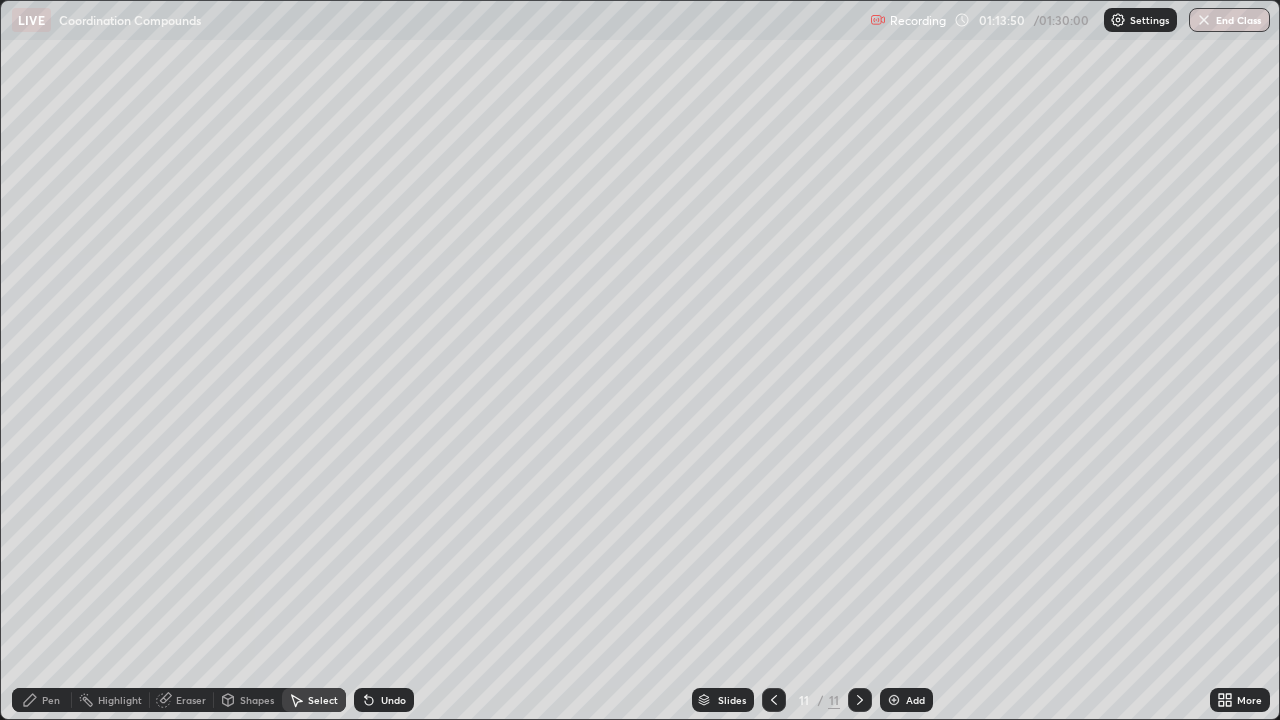 click on "Pen" at bounding box center (51, 700) 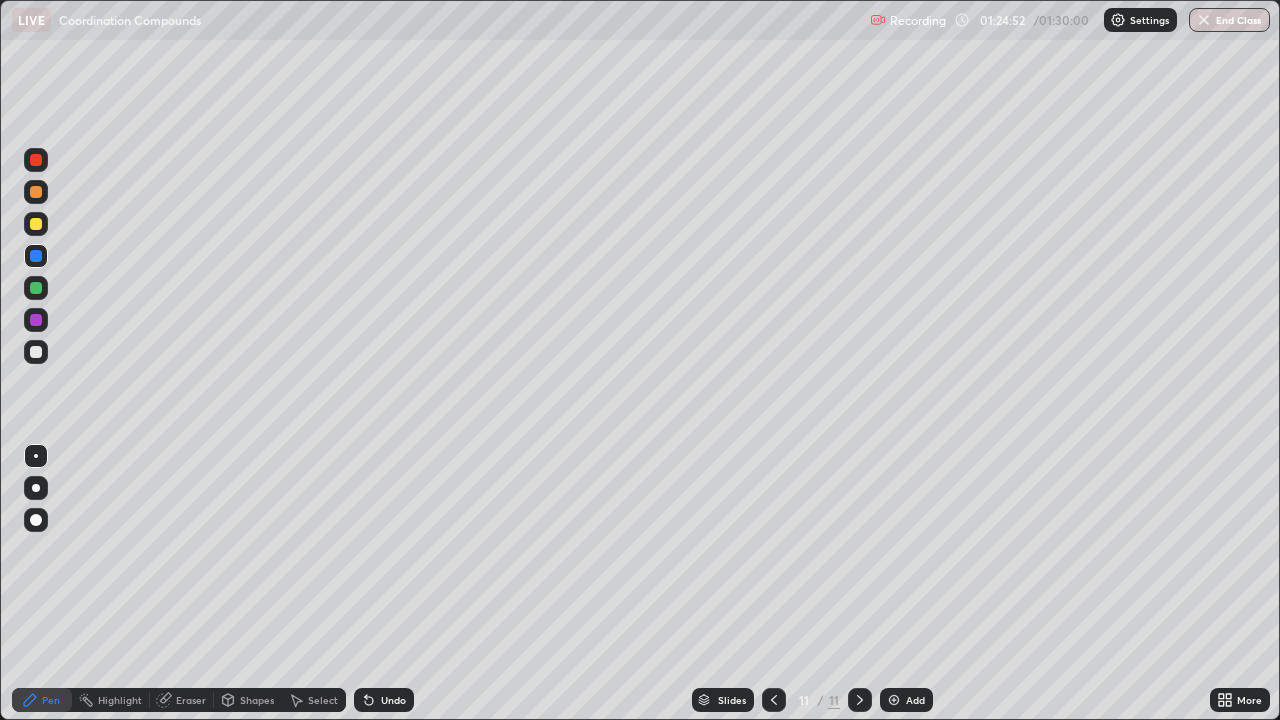 click on "End Class" at bounding box center [1229, 20] 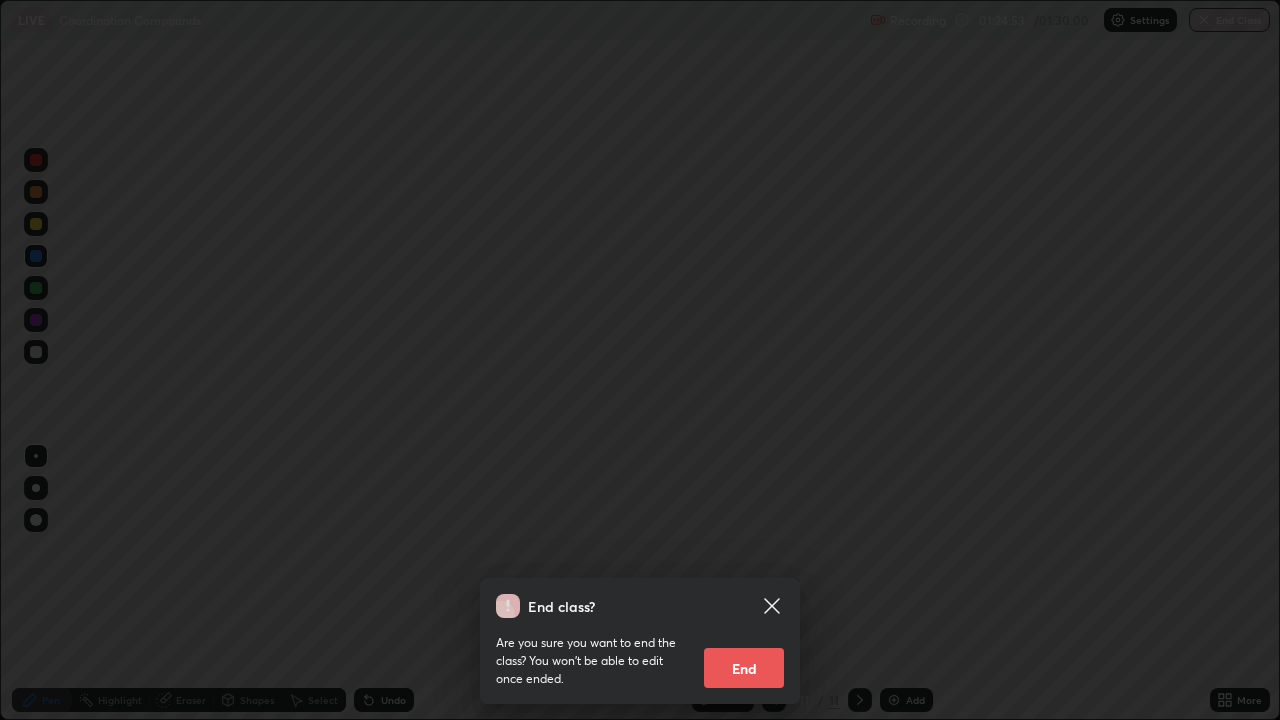 click on "End" at bounding box center [744, 668] 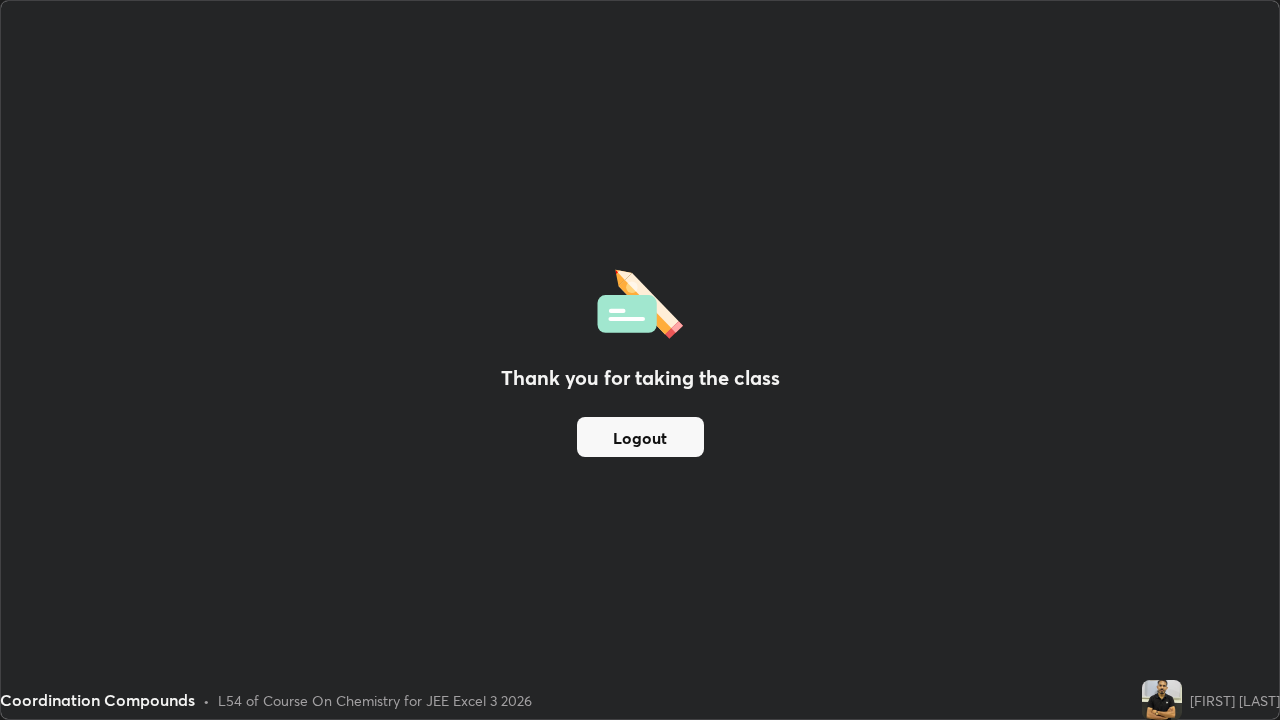 click on "Logout" at bounding box center (640, 437) 